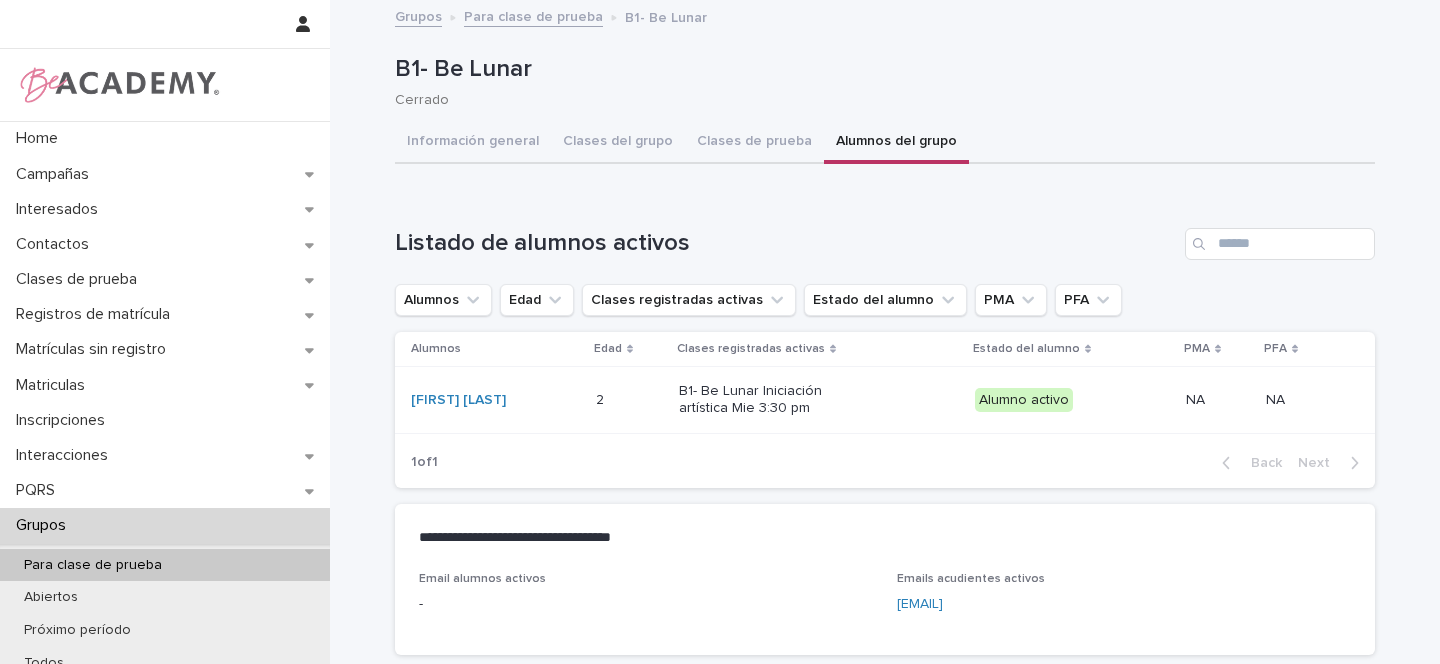 scroll, scrollTop: 0, scrollLeft: 0, axis: both 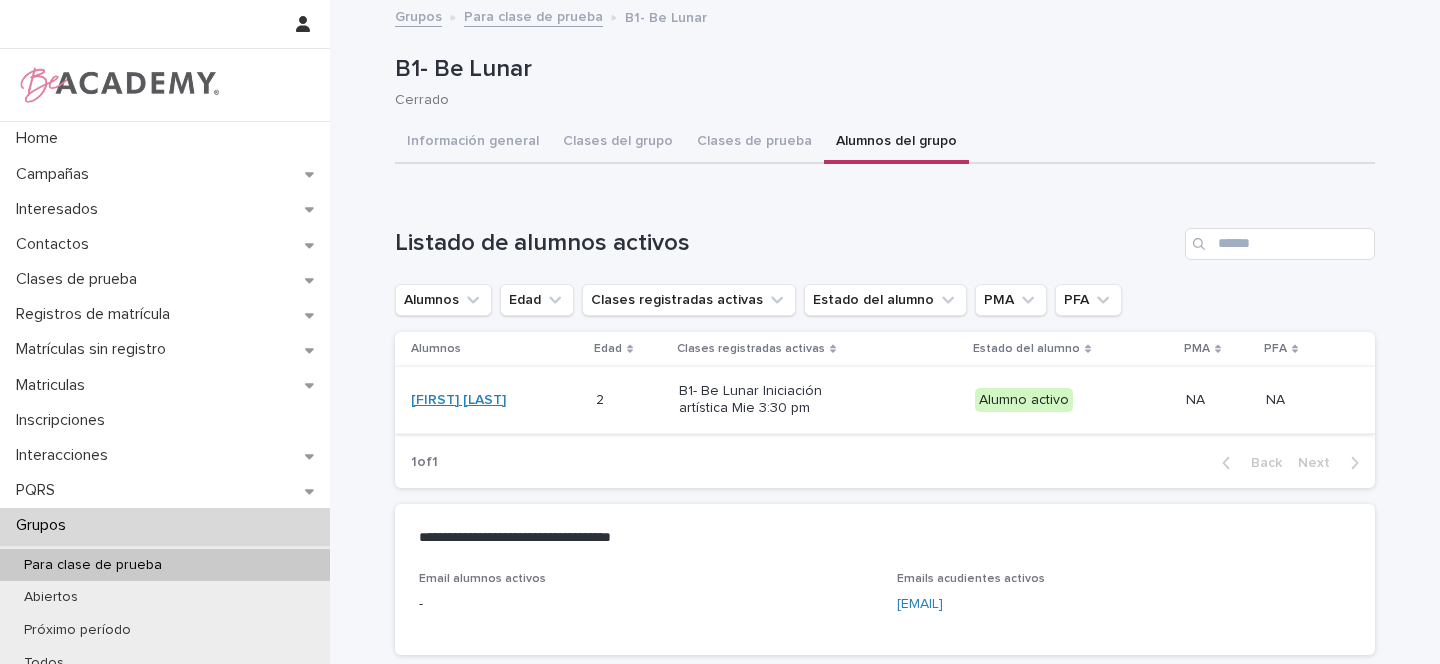 click on "[FIRST] [LAST]" at bounding box center (458, 400) 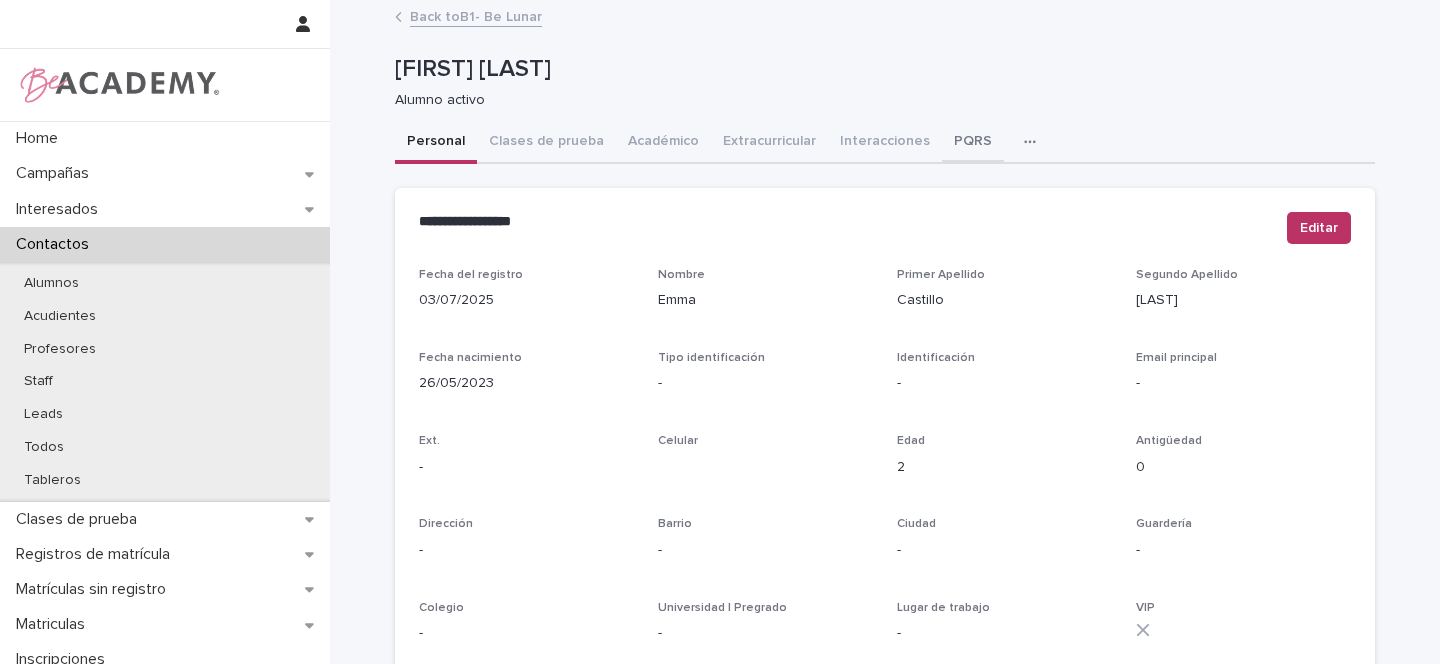 click on "PQRS" at bounding box center [973, 143] 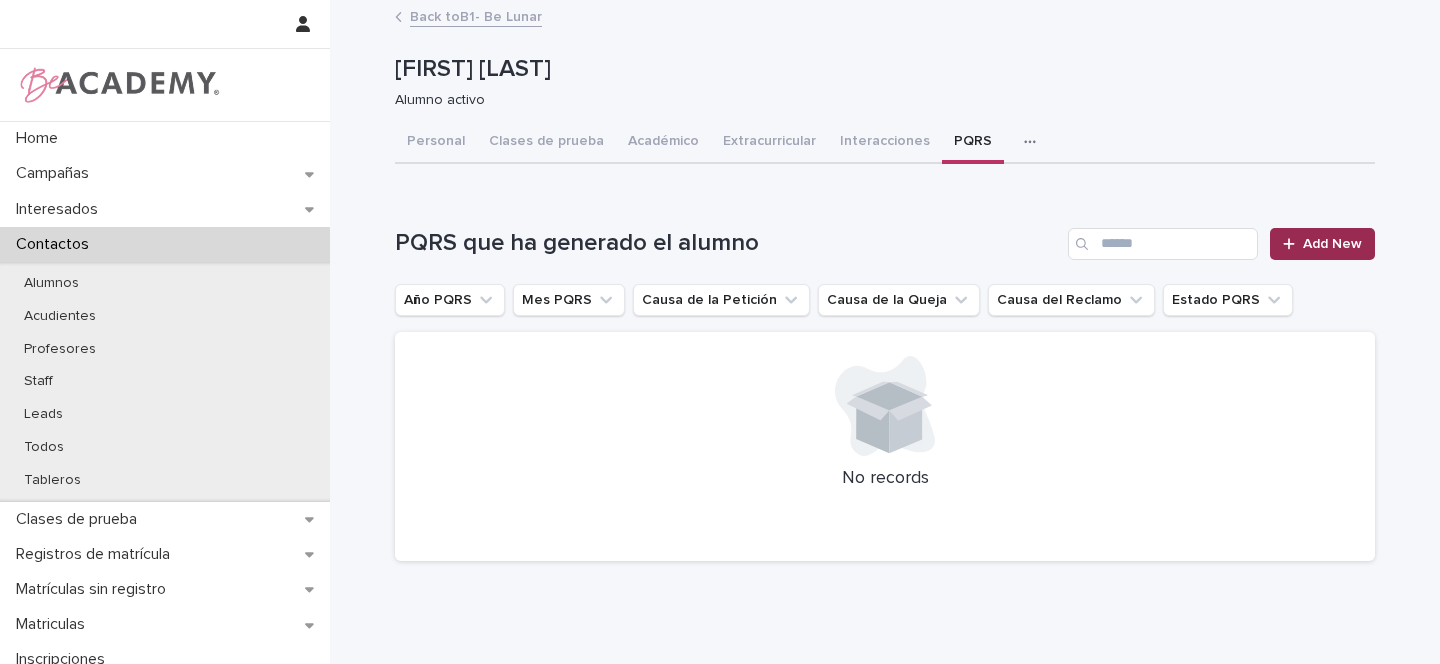 click on "Add New" at bounding box center (1332, 244) 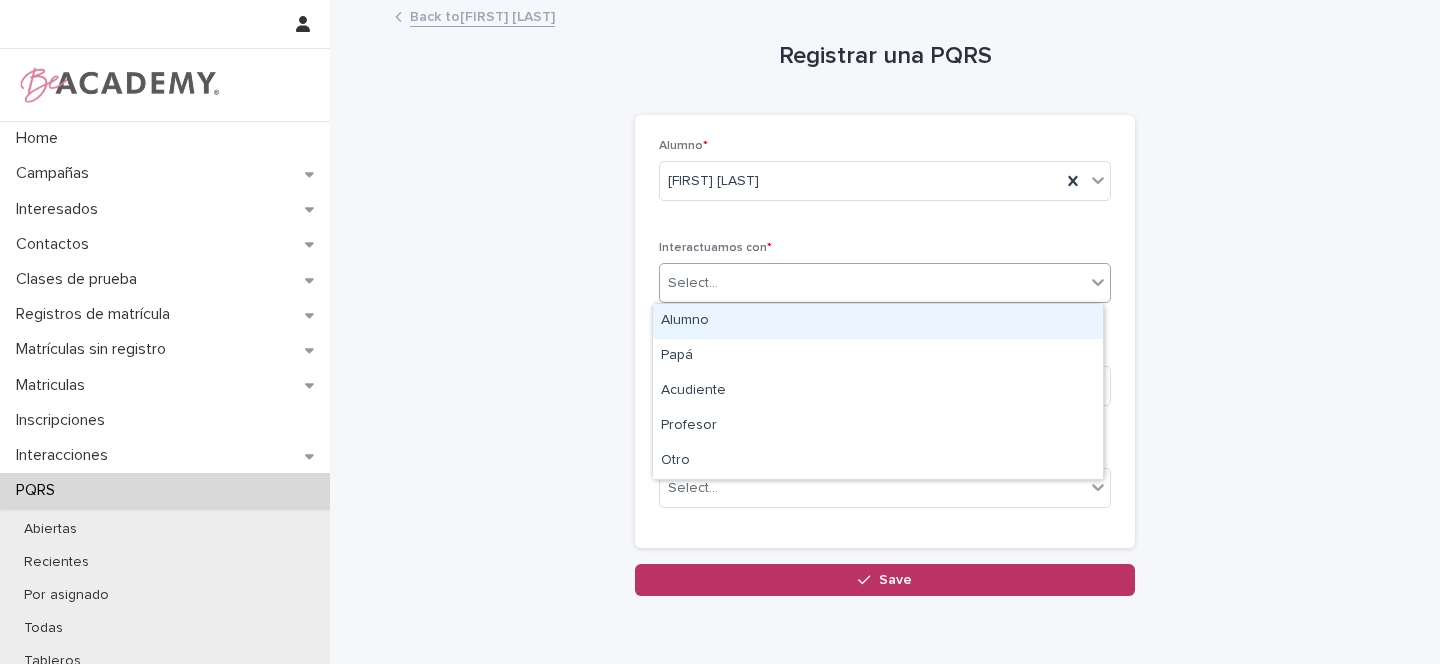 click on "Select..." at bounding box center [693, 283] 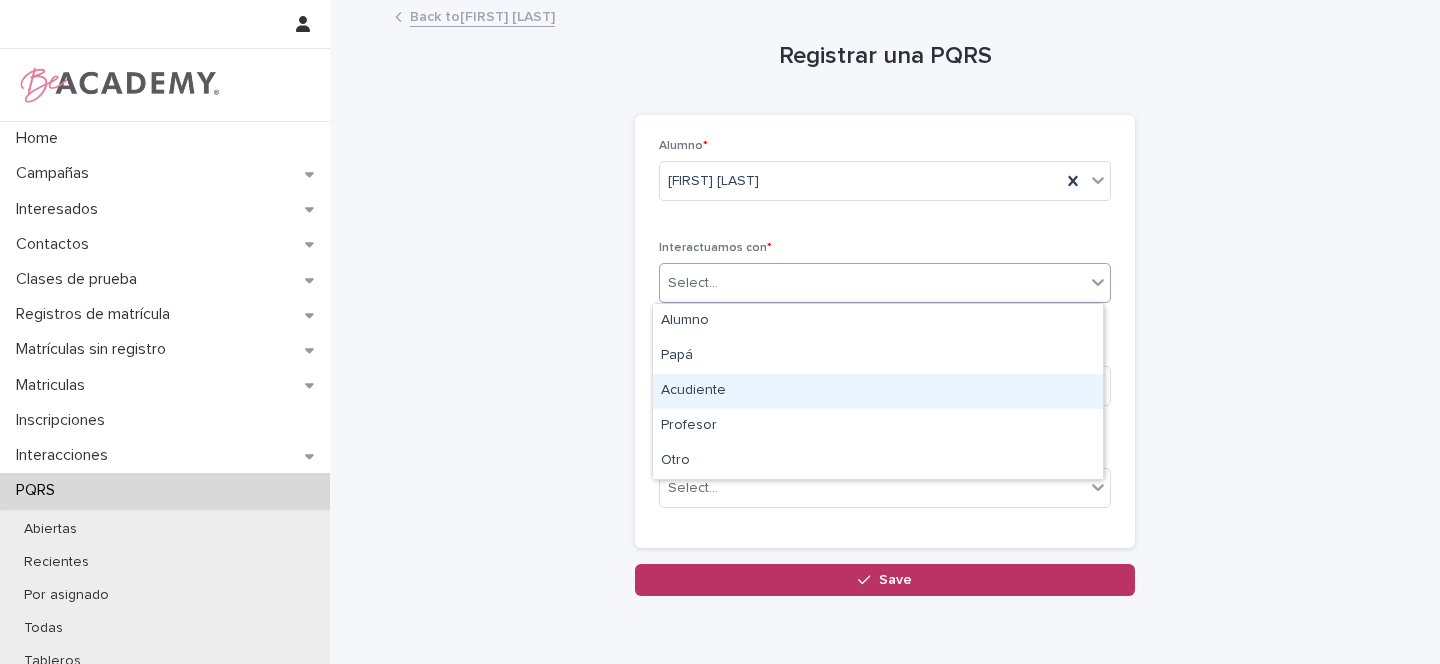 click on "Acudiente" at bounding box center (878, 391) 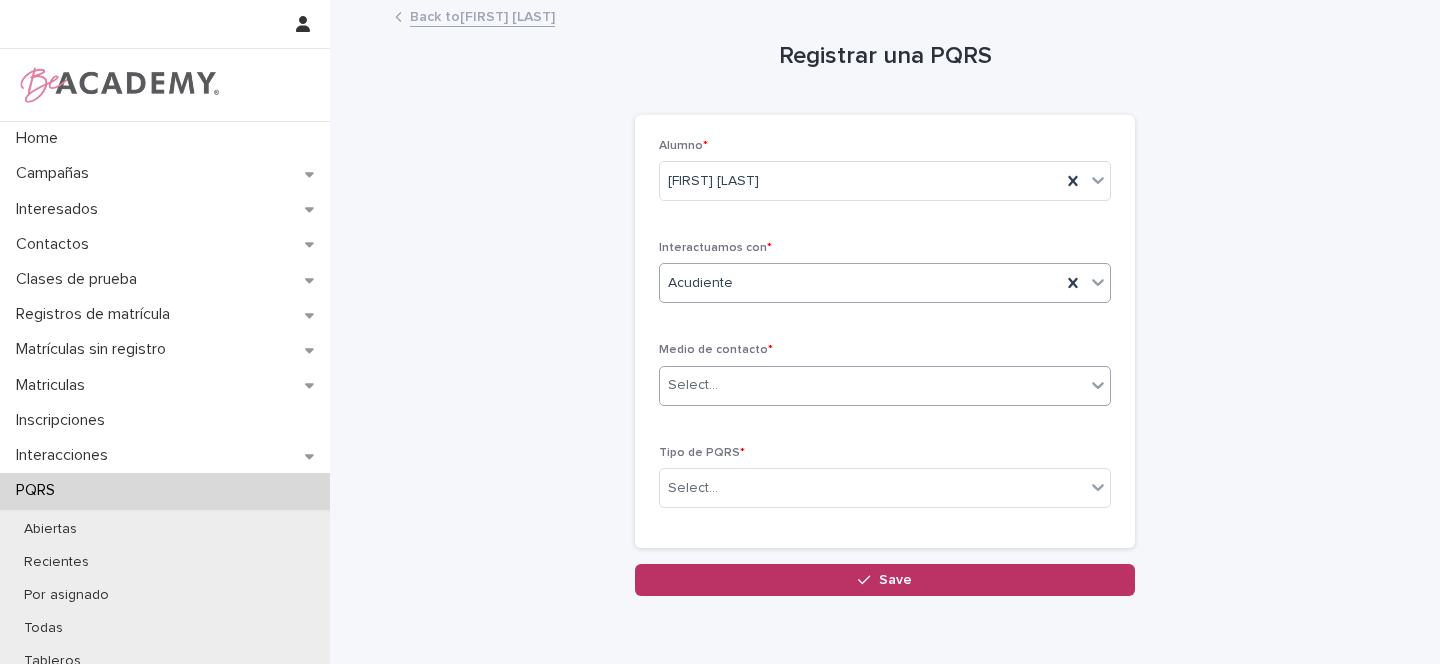 click on "Select..." at bounding box center (872, 385) 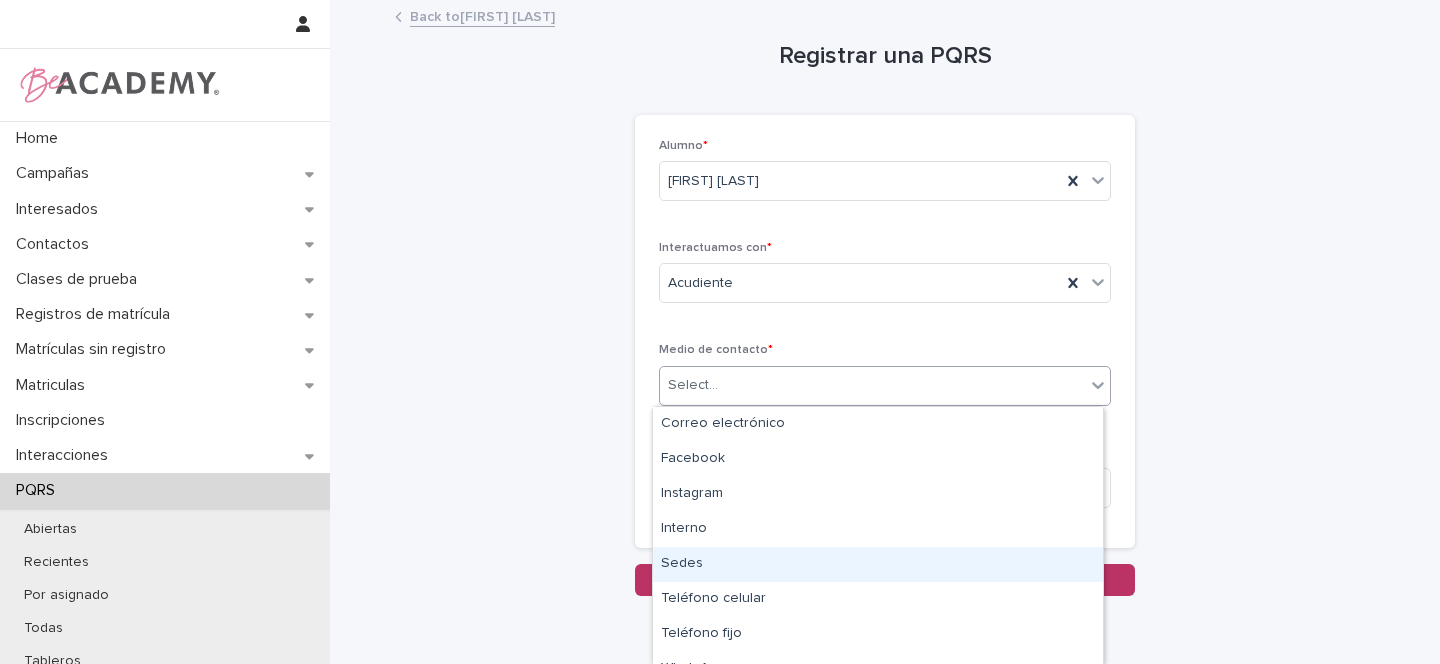 scroll, scrollTop: 22, scrollLeft: 0, axis: vertical 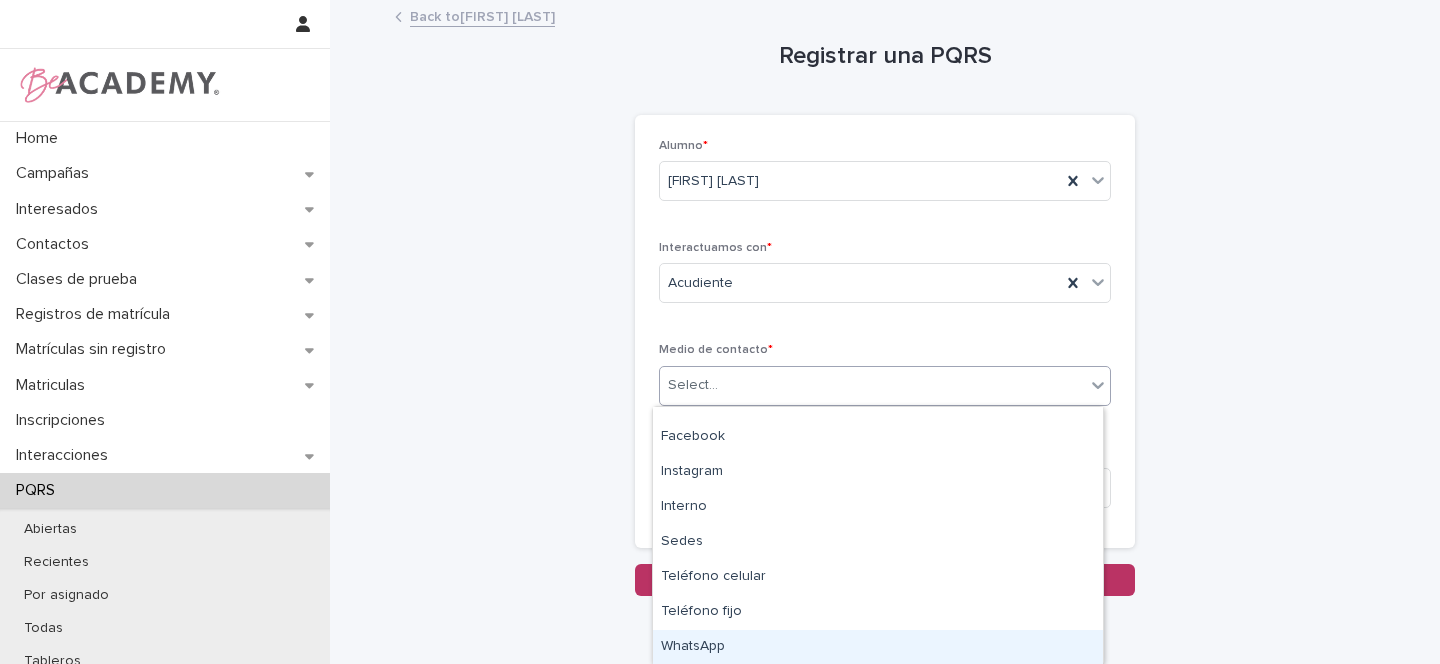 click on "WhatsApp" at bounding box center (878, 647) 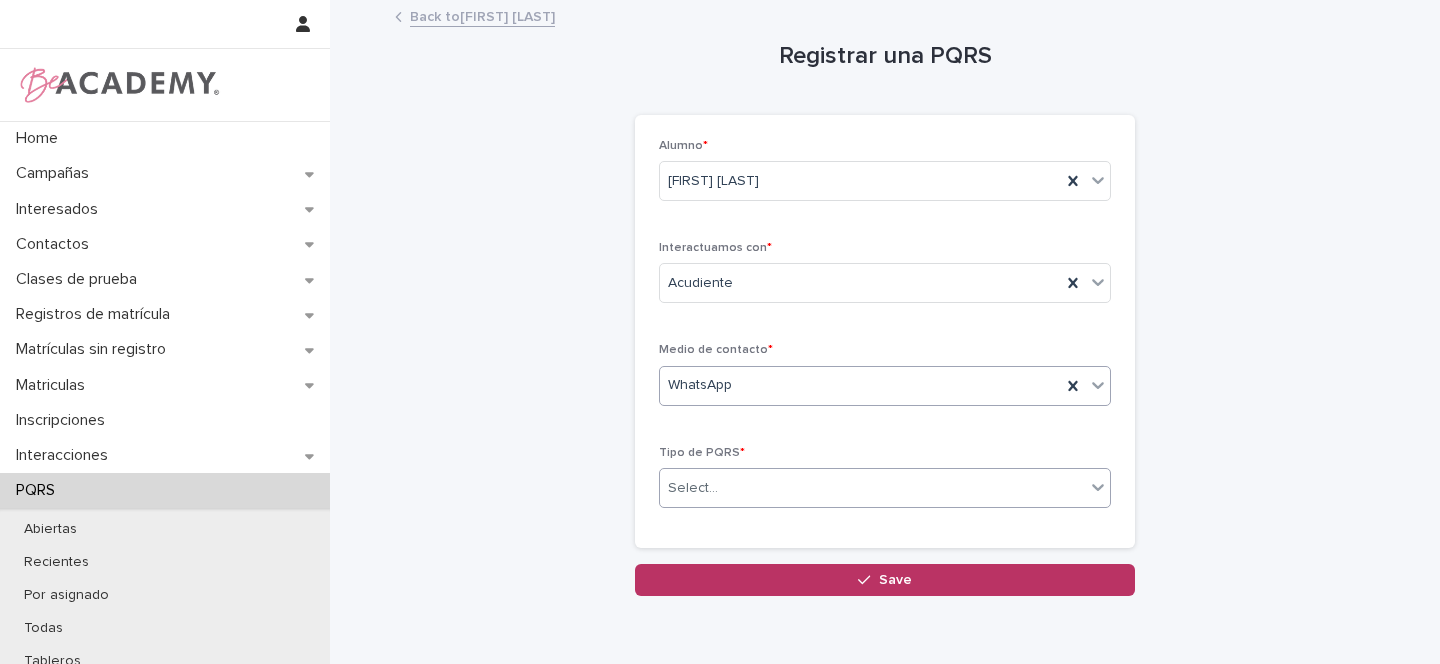 click on "Select..." at bounding box center (693, 488) 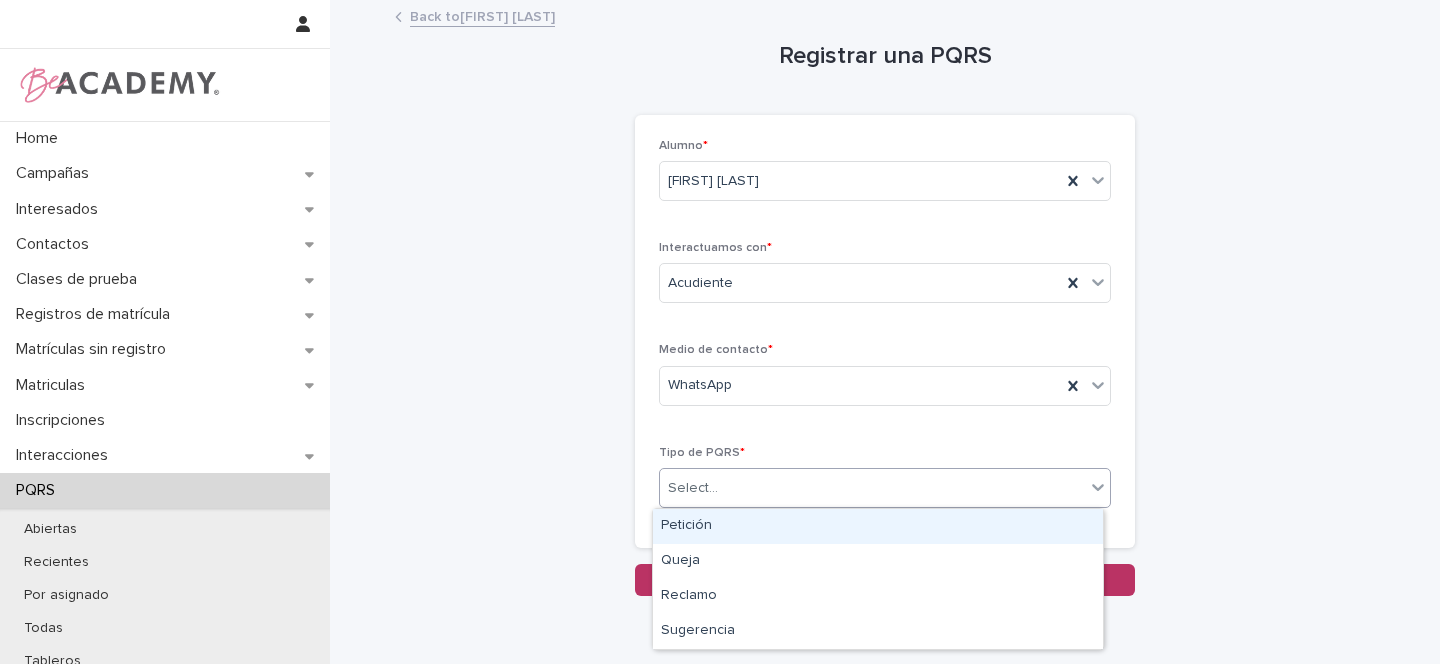 click on "Petición" at bounding box center (878, 526) 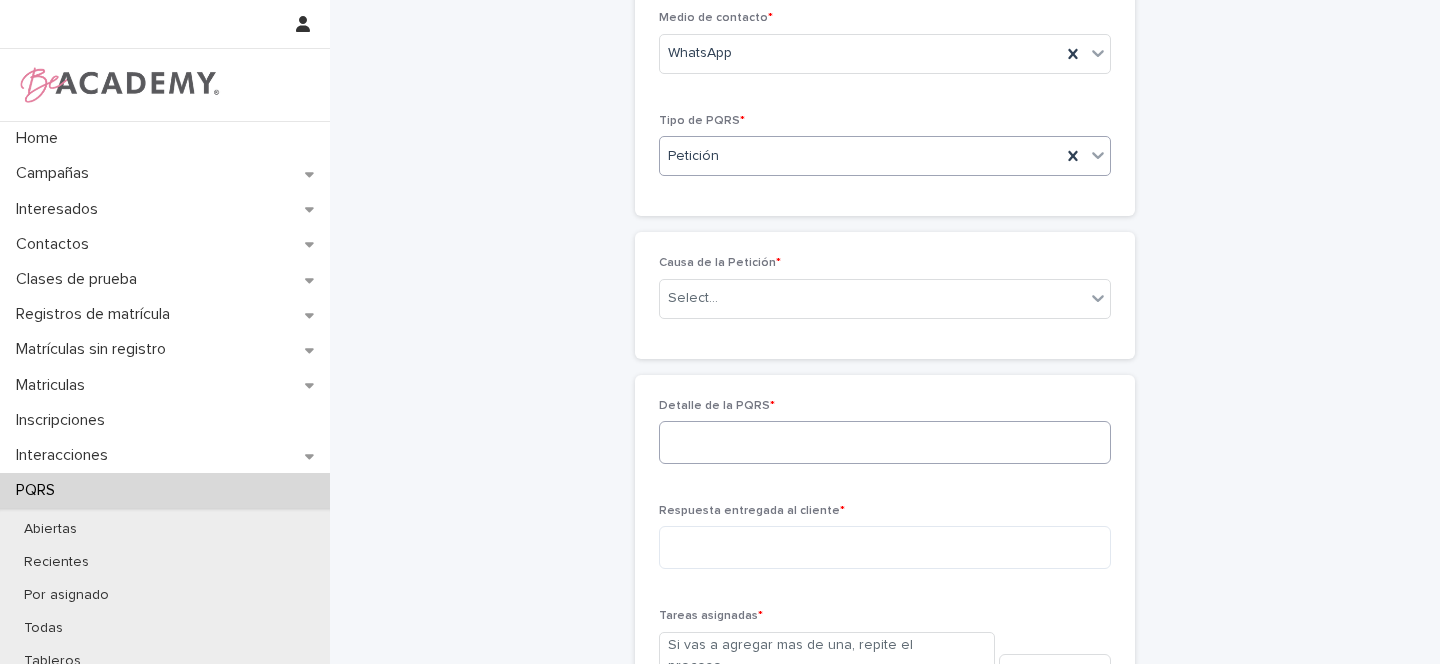 scroll, scrollTop: 333, scrollLeft: 0, axis: vertical 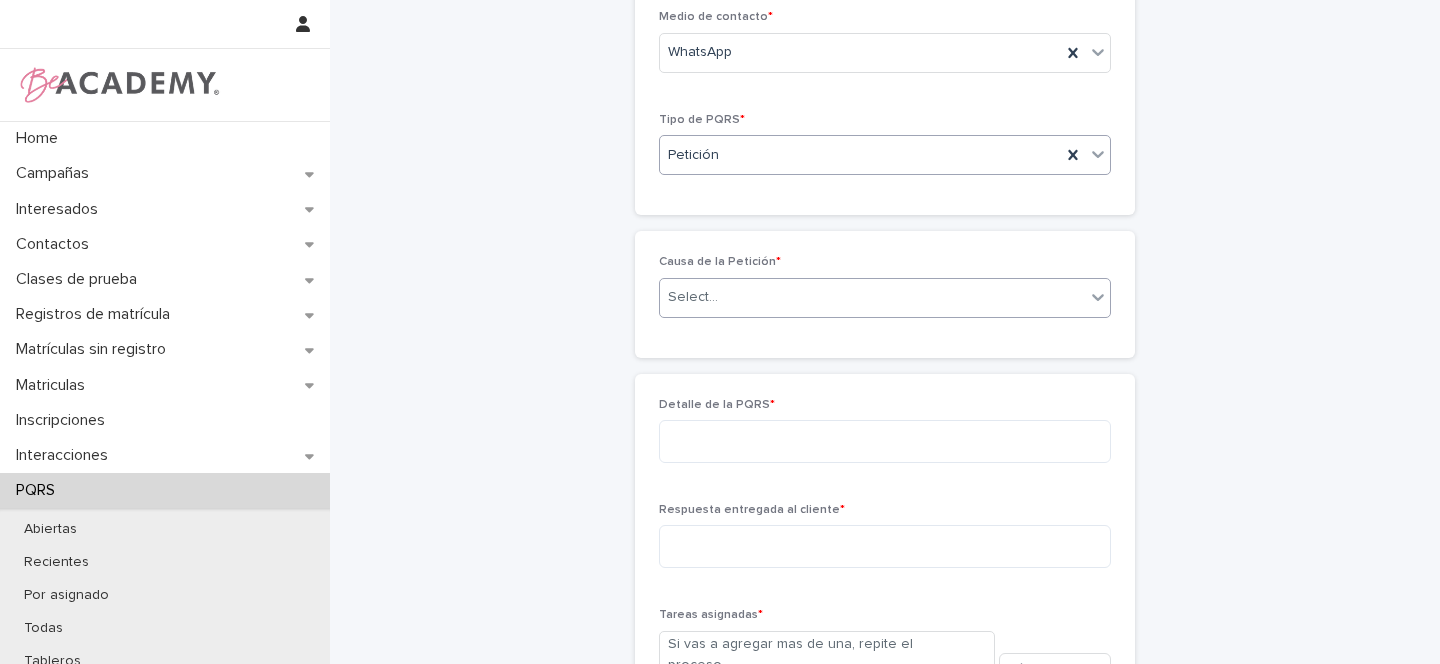 click on "Select..." at bounding box center [693, 297] 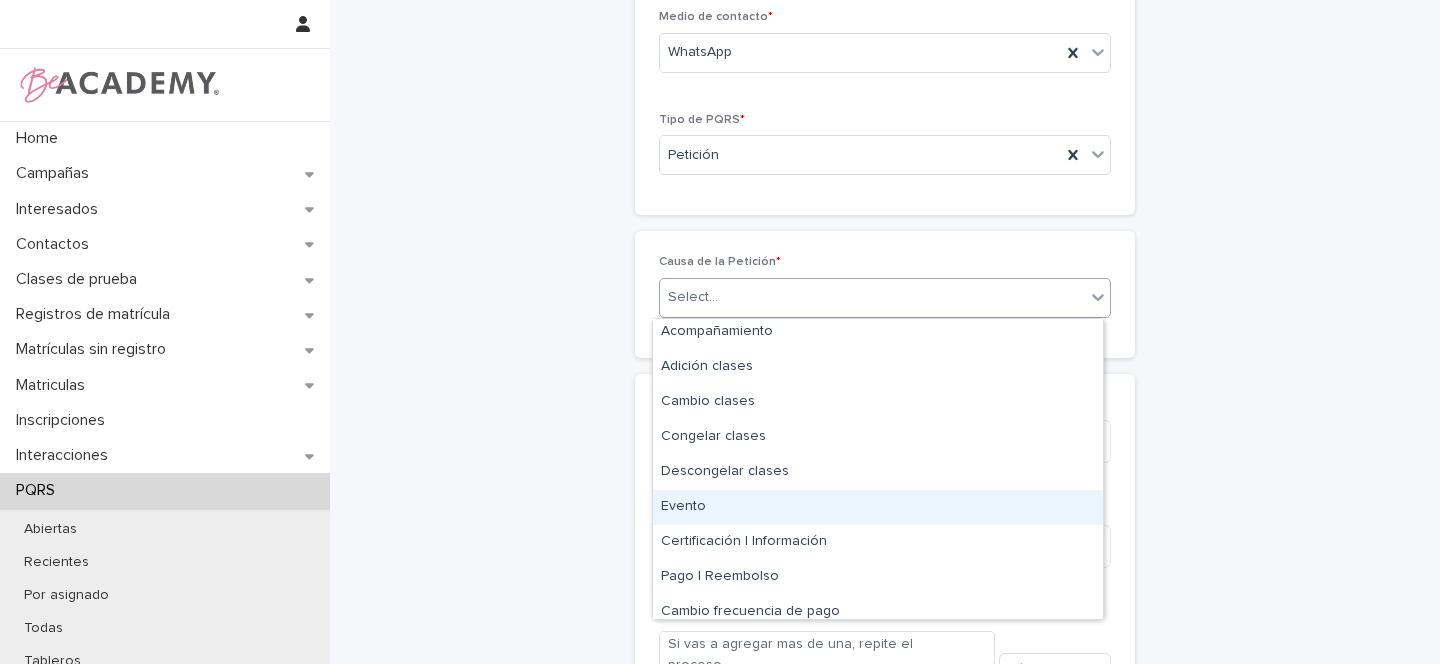 scroll, scrollTop: 120, scrollLeft: 0, axis: vertical 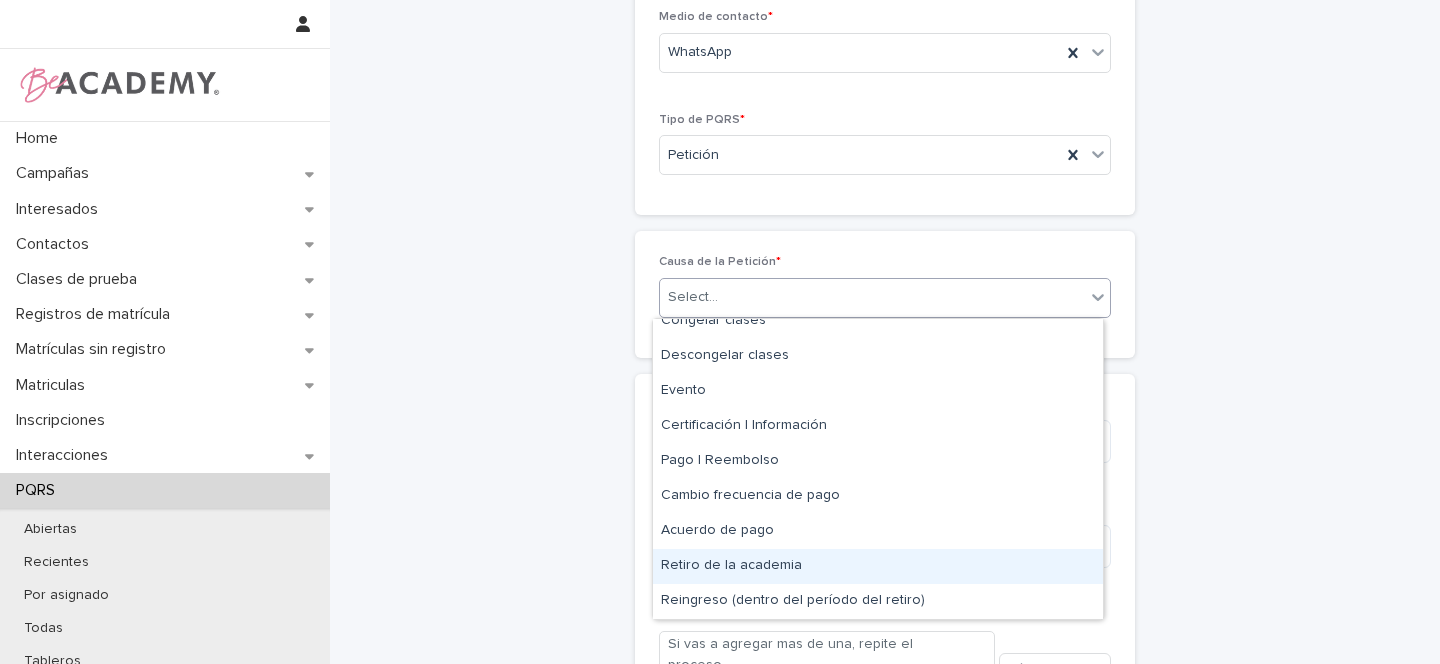 click on "Retiro de la academia" at bounding box center [878, 566] 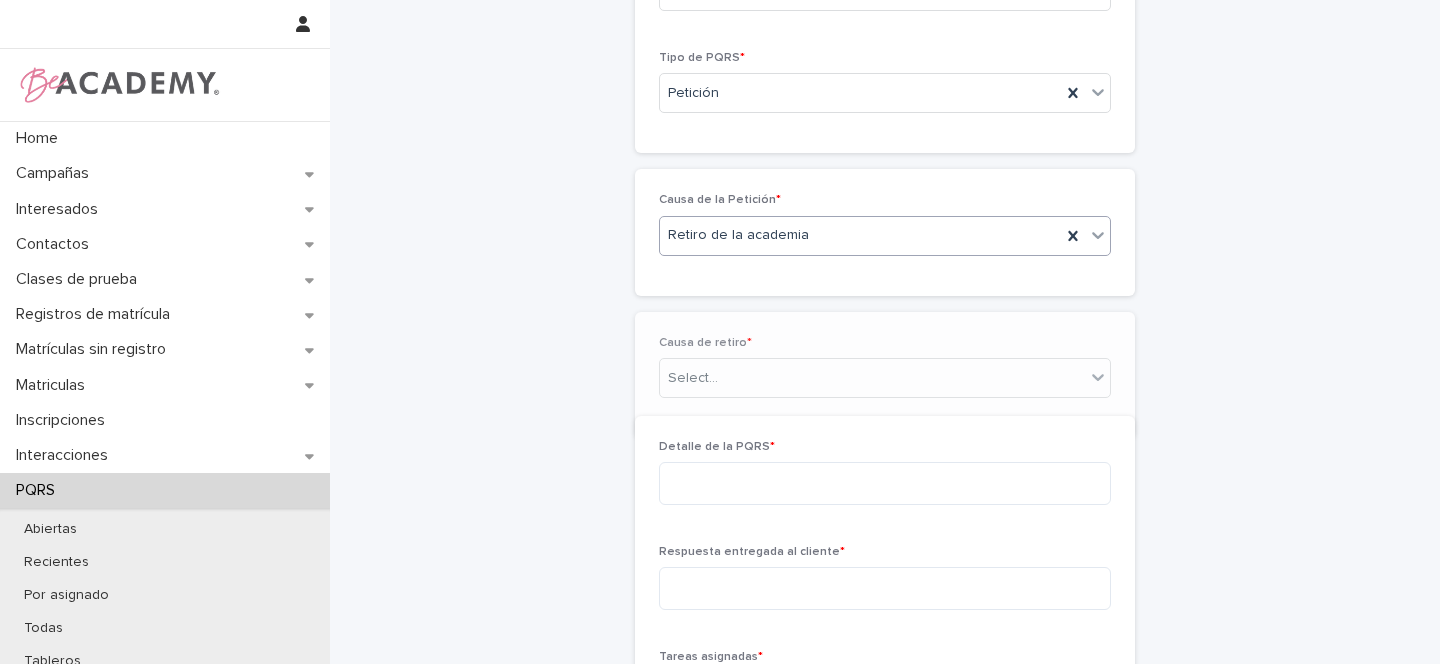 scroll, scrollTop: 404, scrollLeft: 0, axis: vertical 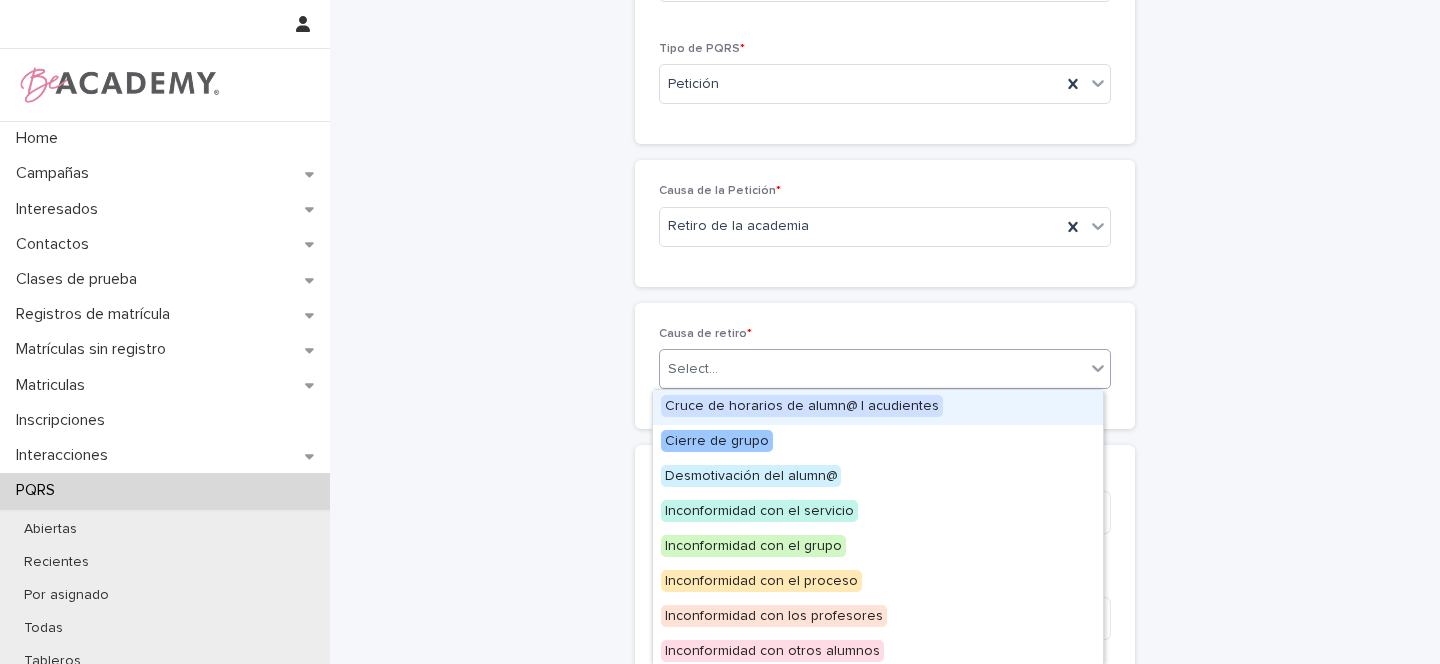 click on "Select..." at bounding box center (693, 369) 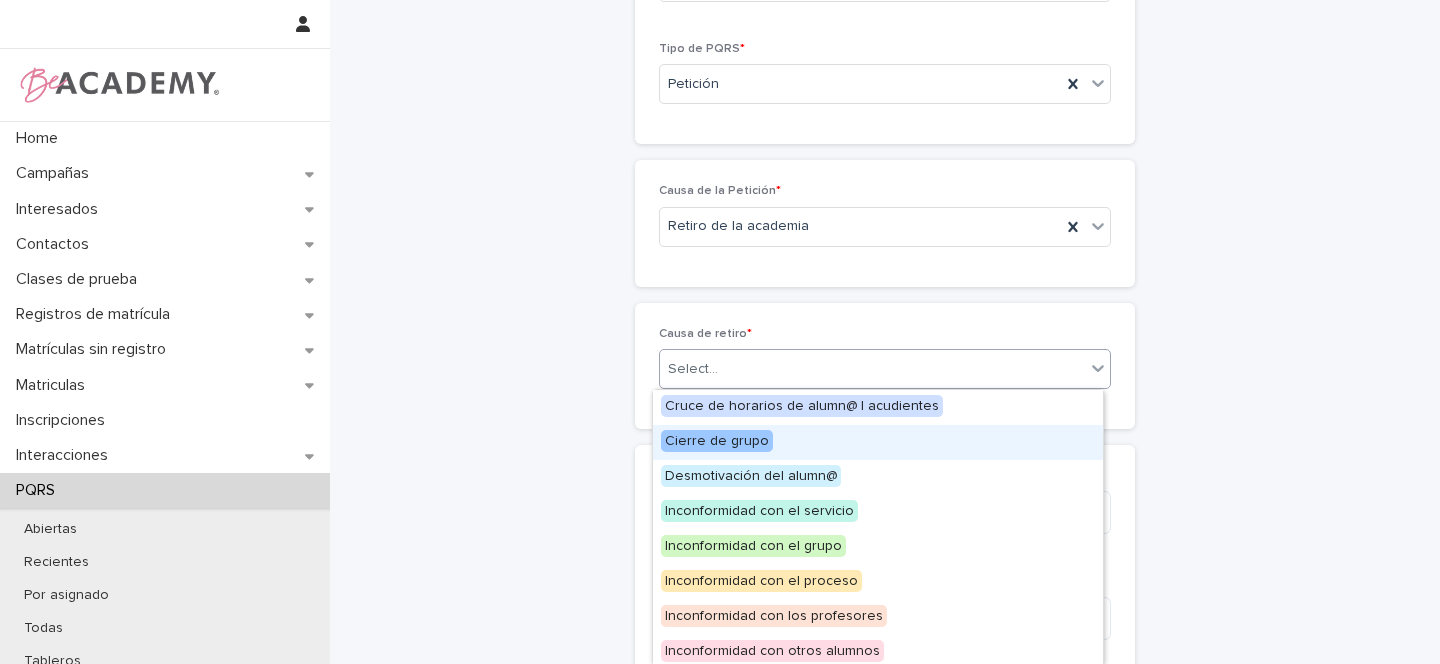 click on "Cierre de grupo" at bounding box center (717, 441) 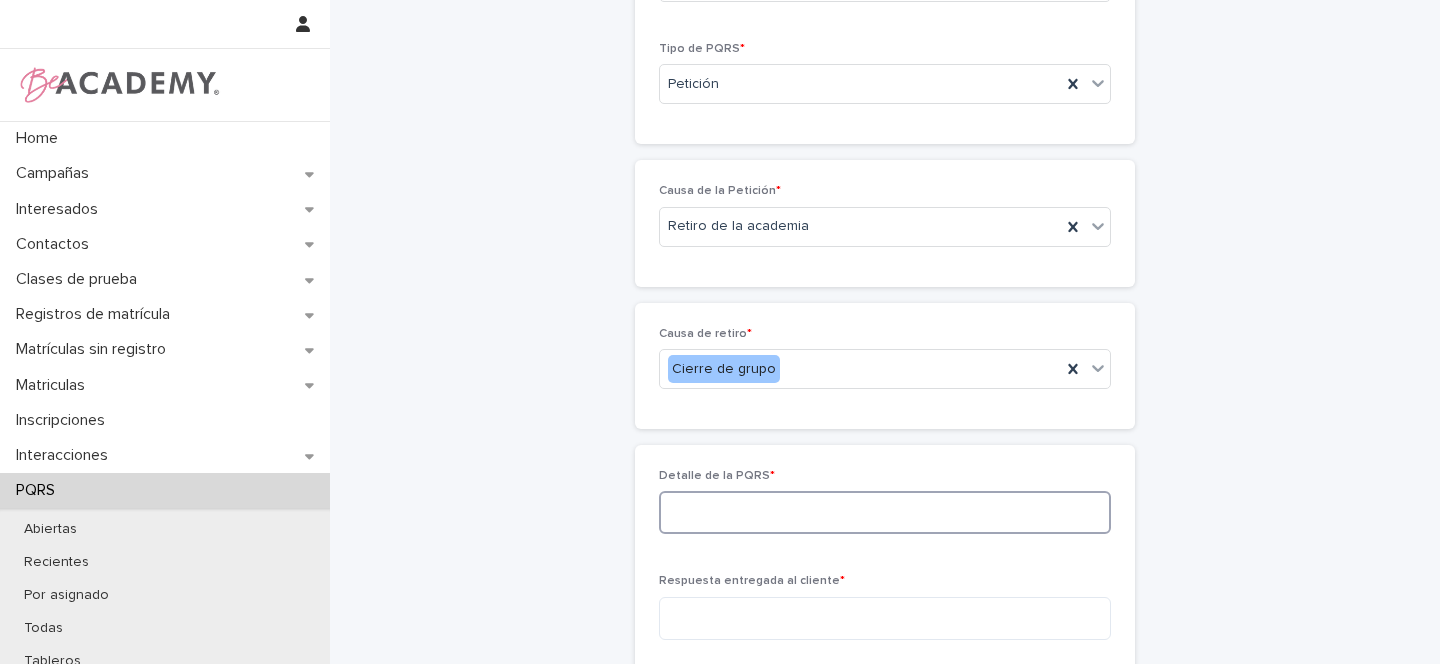click at bounding box center (885, 512) 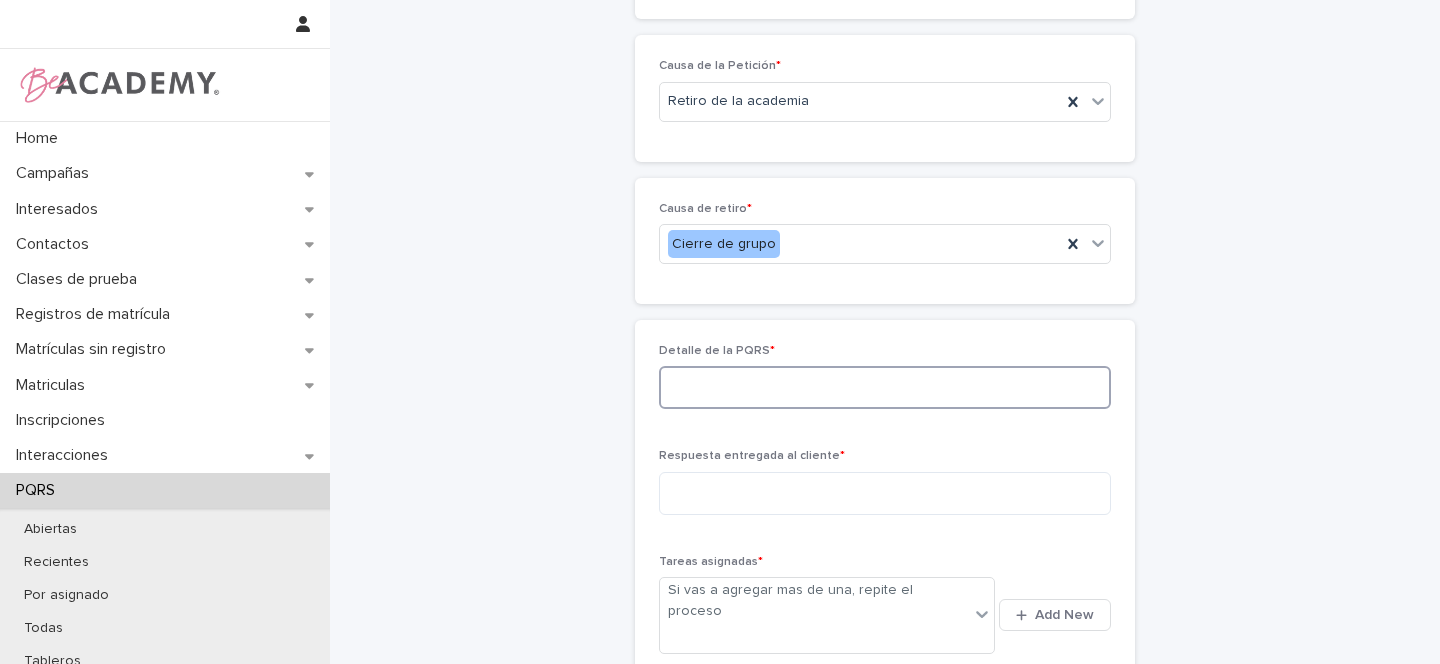 scroll, scrollTop: 537, scrollLeft: 0, axis: vertical 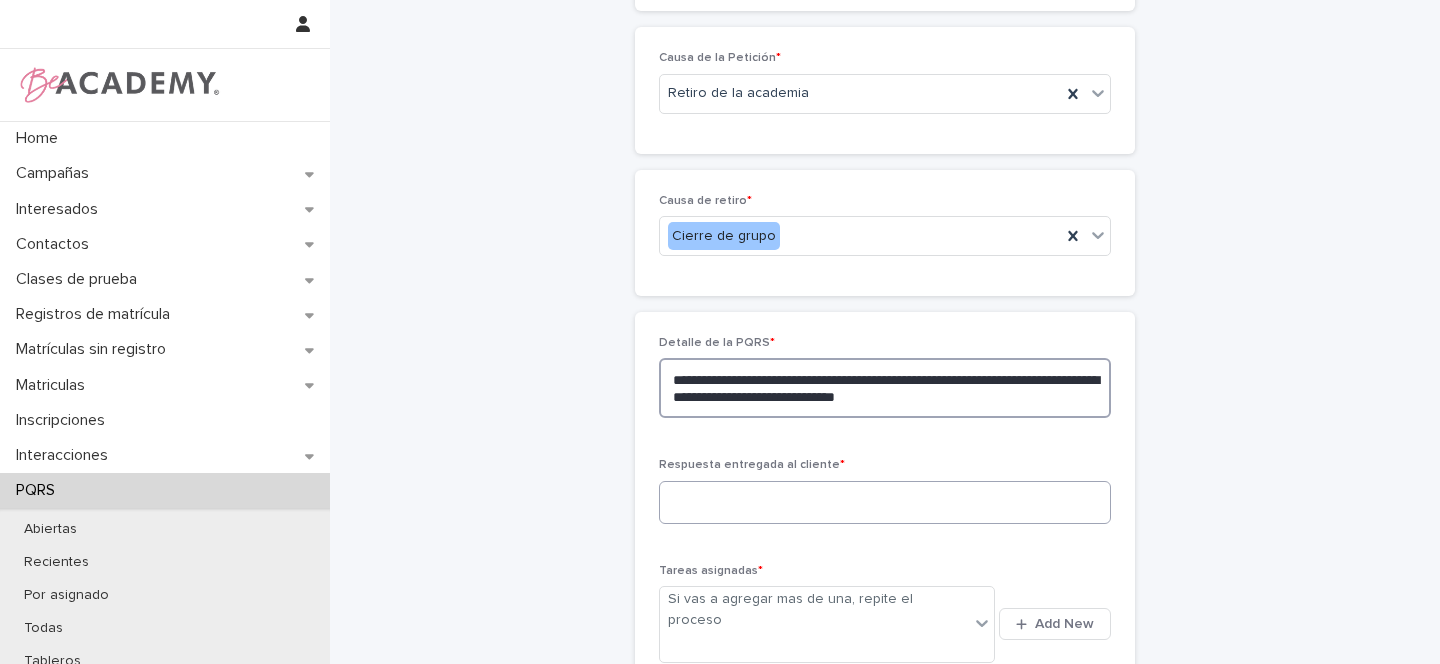 type on "**********" 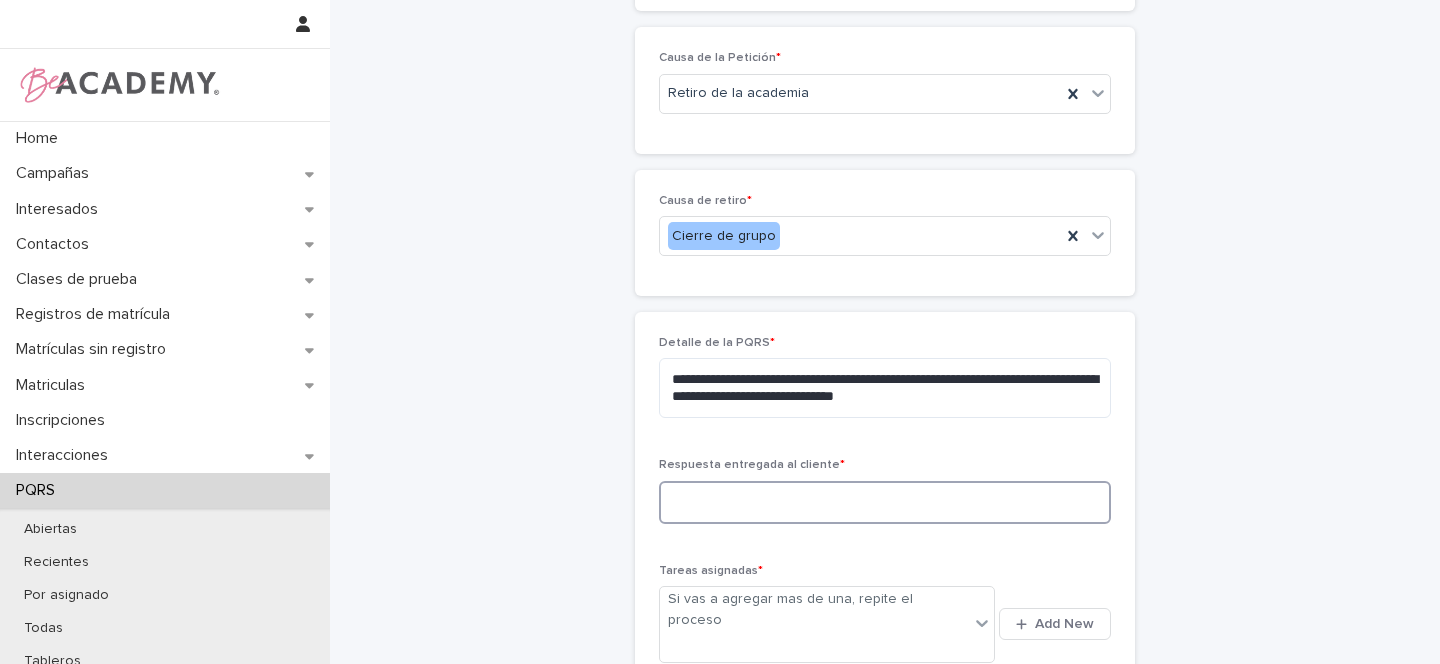 click at bounding box center (885, 502) 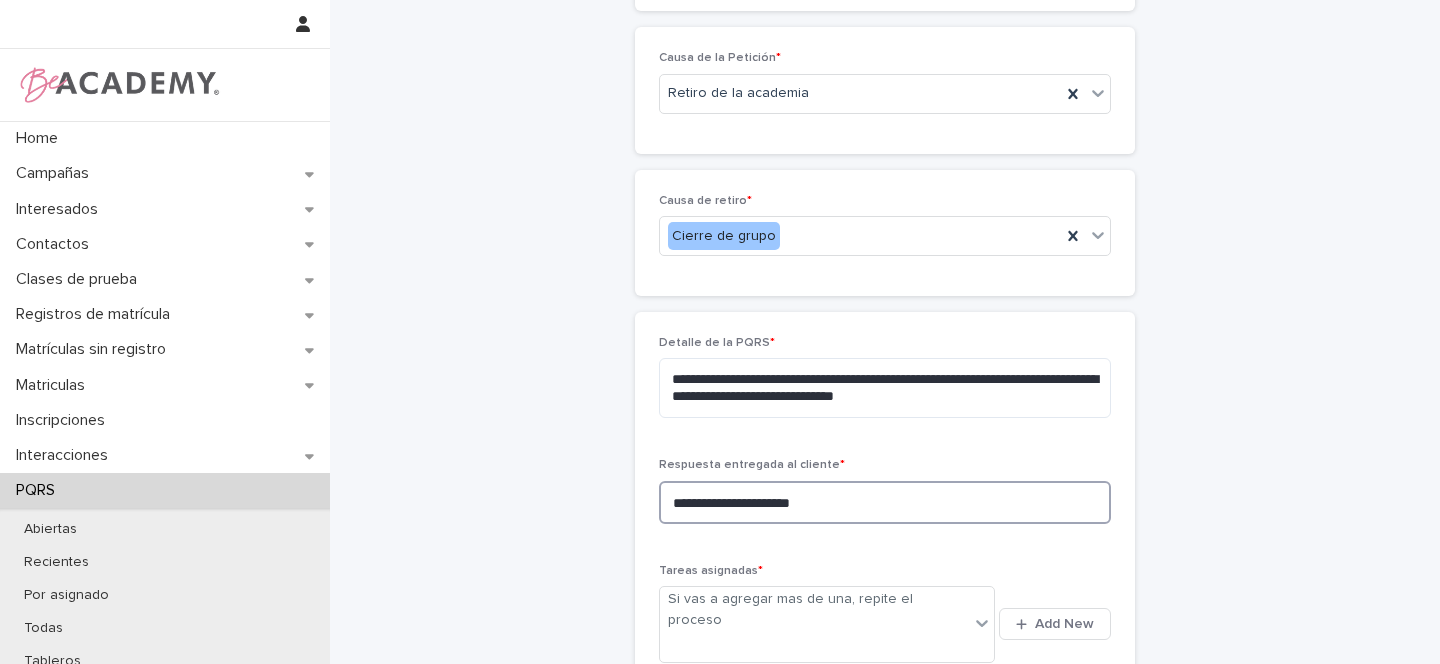 click on "**********" at bounding box center (885, 502) 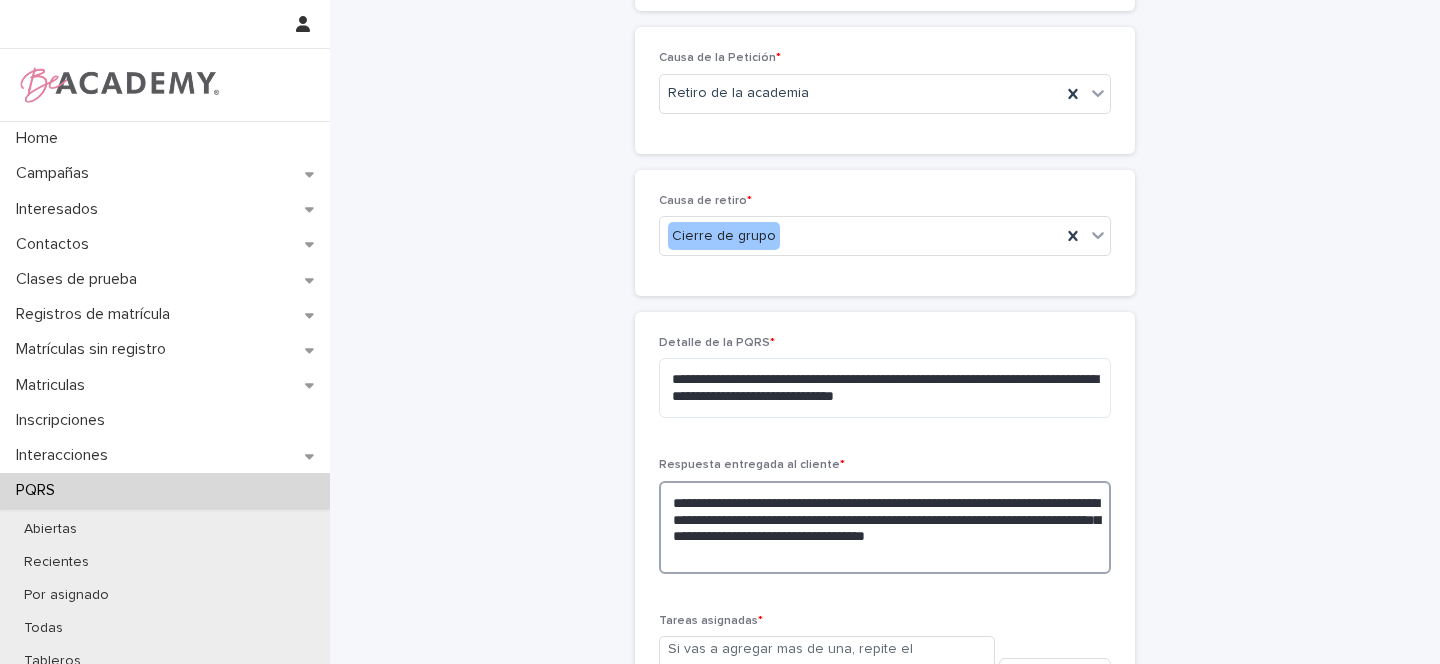 click on "**********" at bounding box center [885, 527] 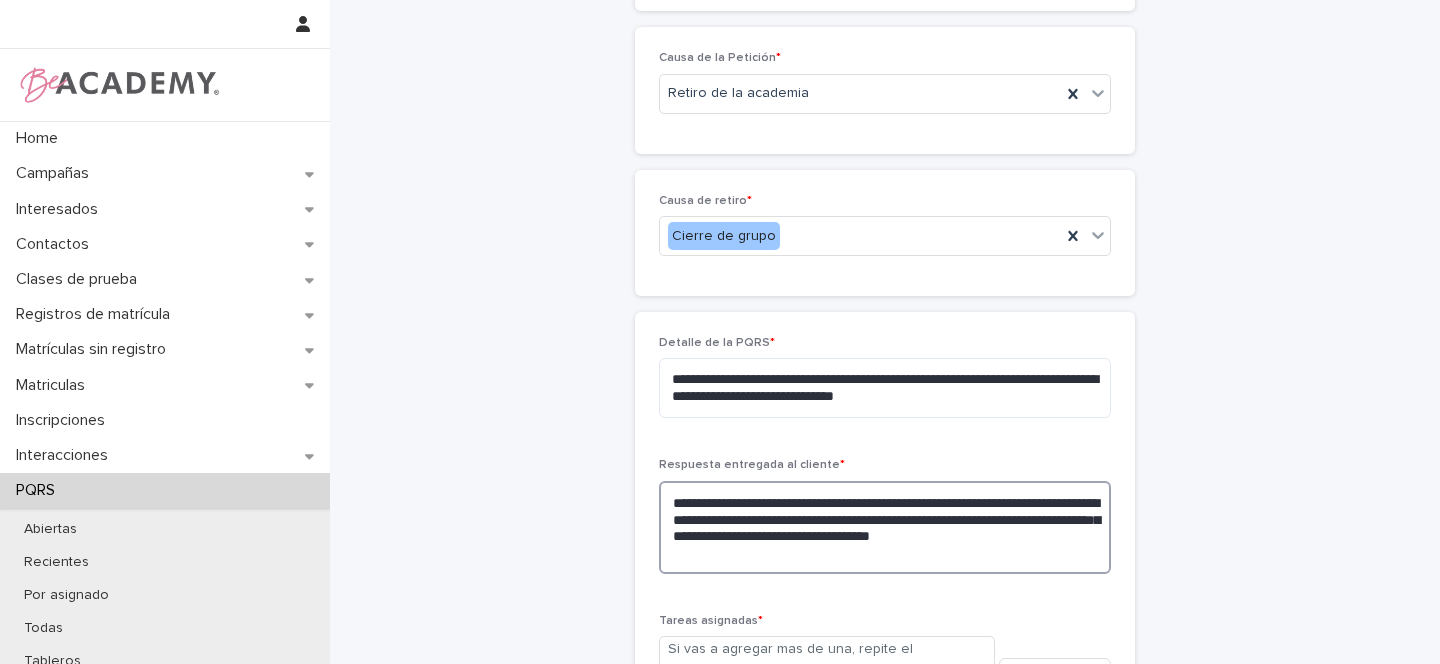 click on "**********" at bounding box center [885, 527] 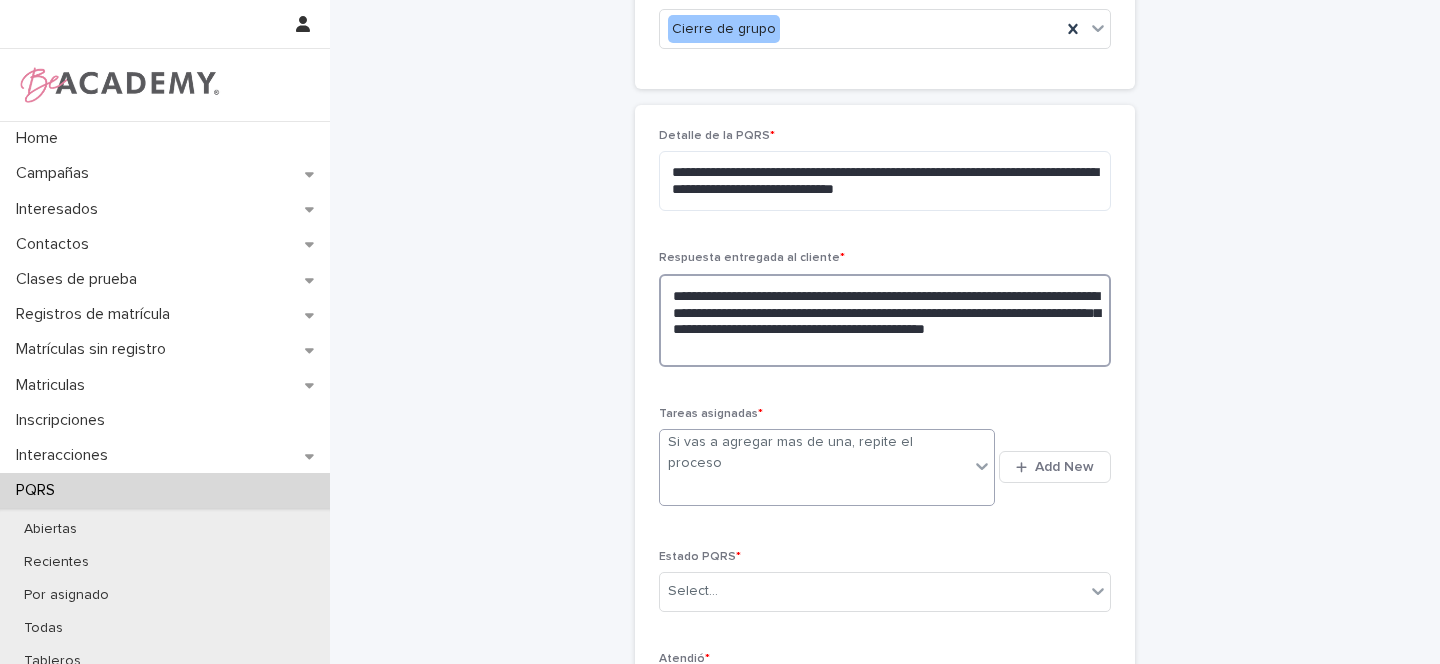 scroll, scrollTop: 752, scrollLeft: 0, axis: vertical 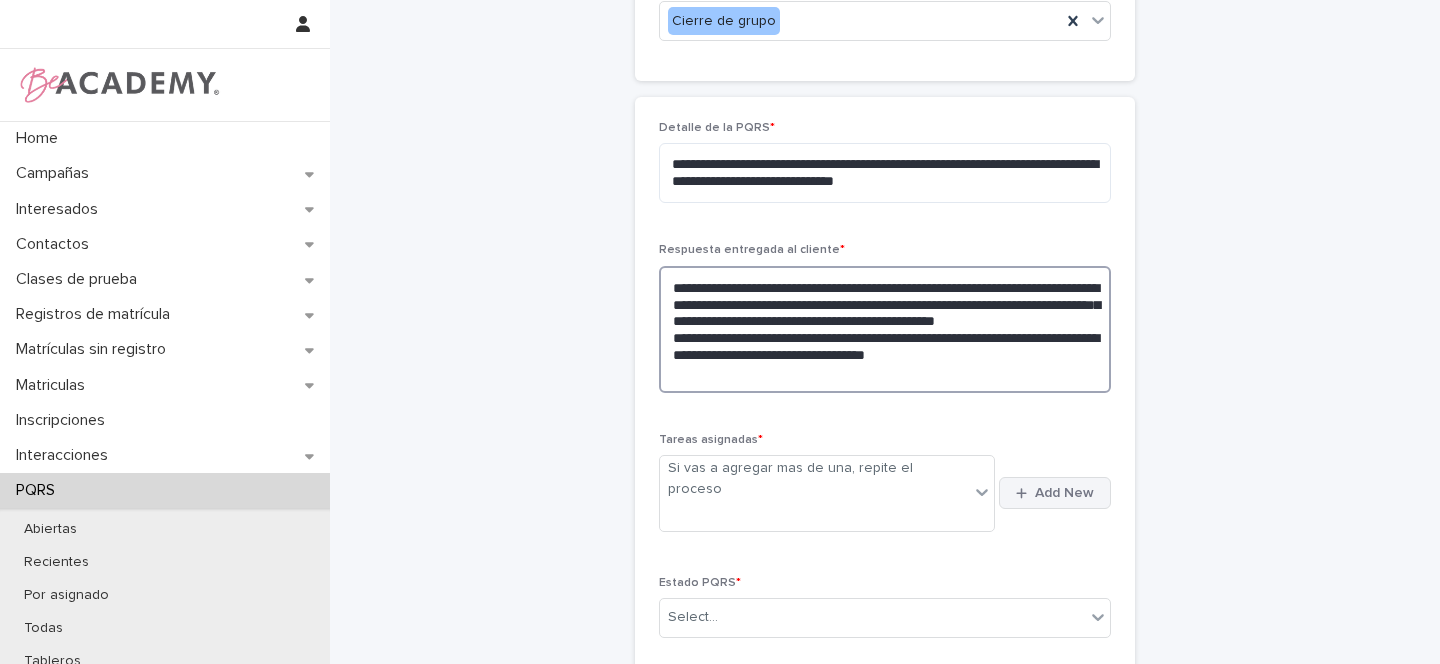 type on "**********" 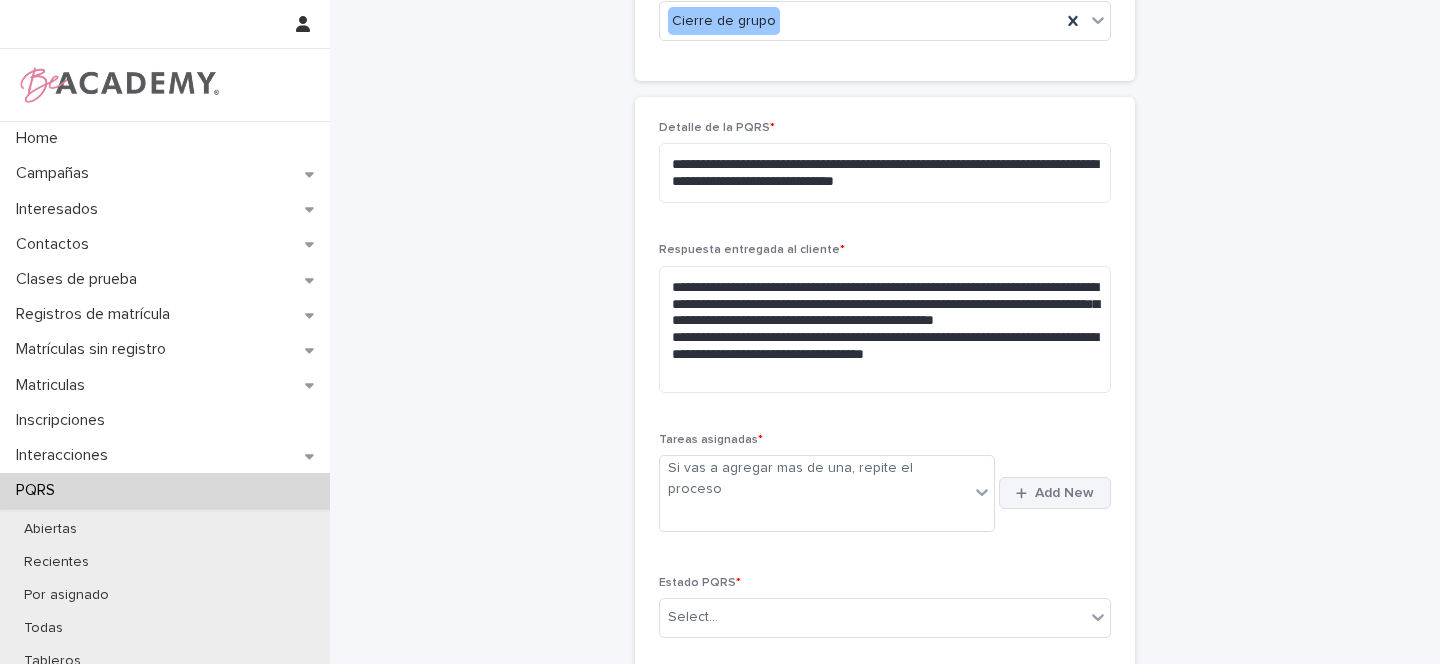 click on "Add New" at bounding box center [1064, 493] 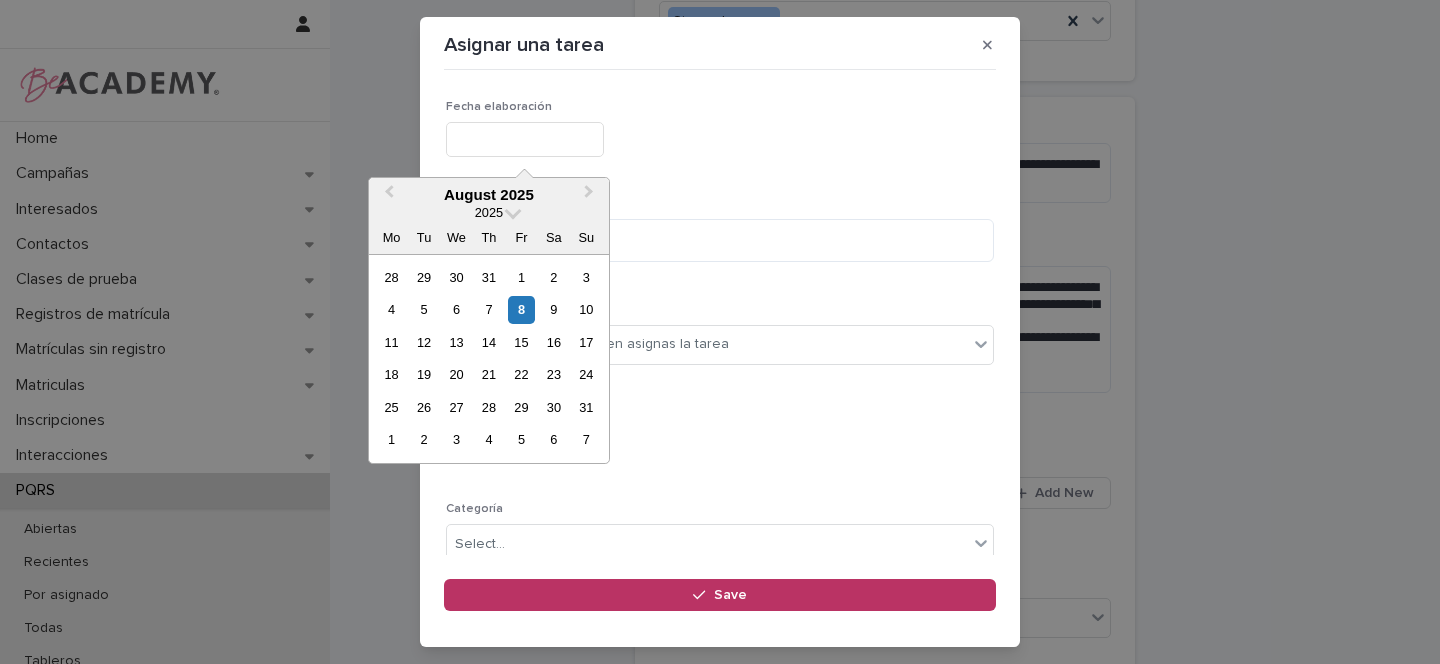click at bounding box center [525, 139] 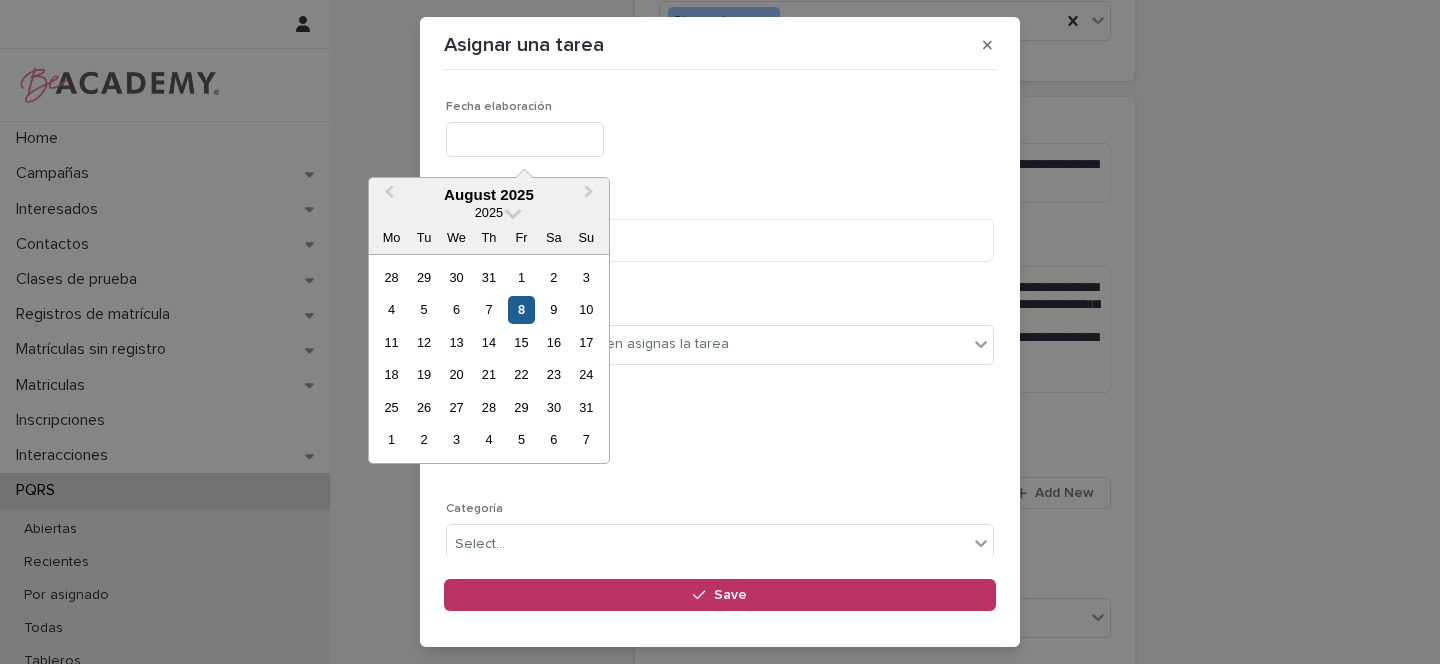 click on "8" at bounding box center (521, 309) 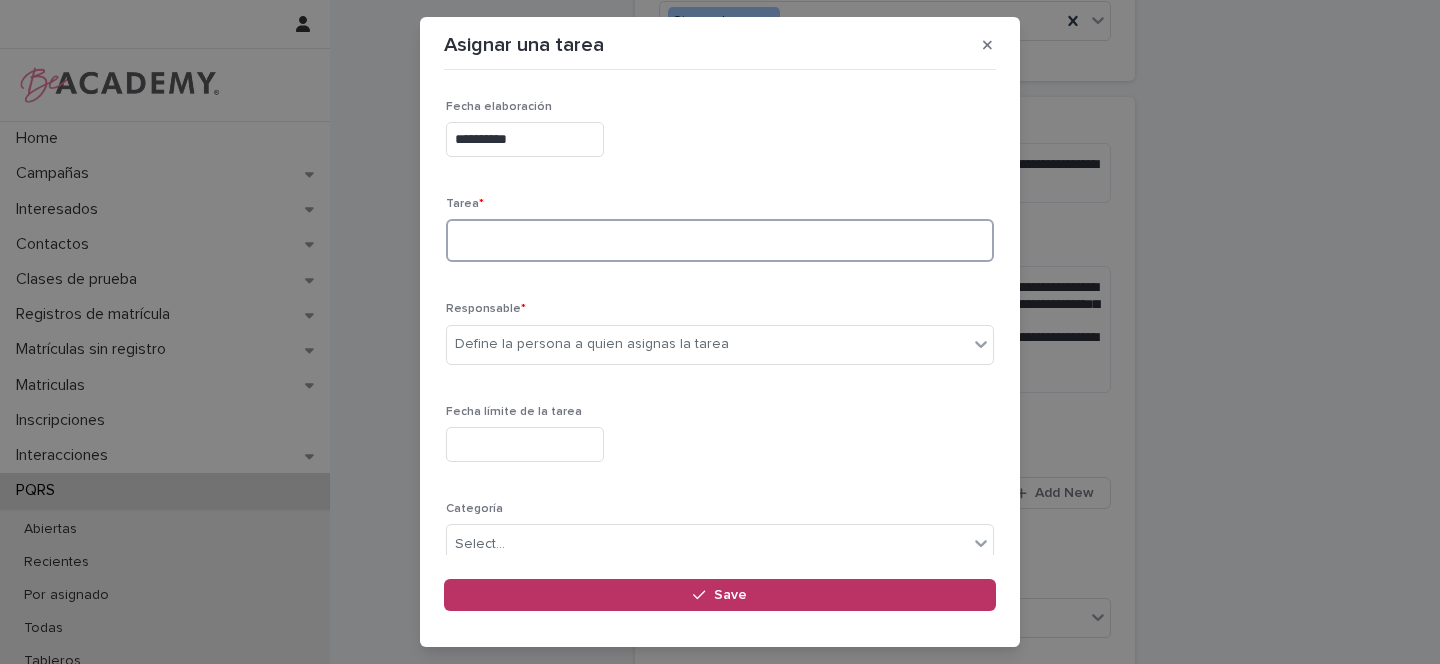 click at bounding box center [720, 240] 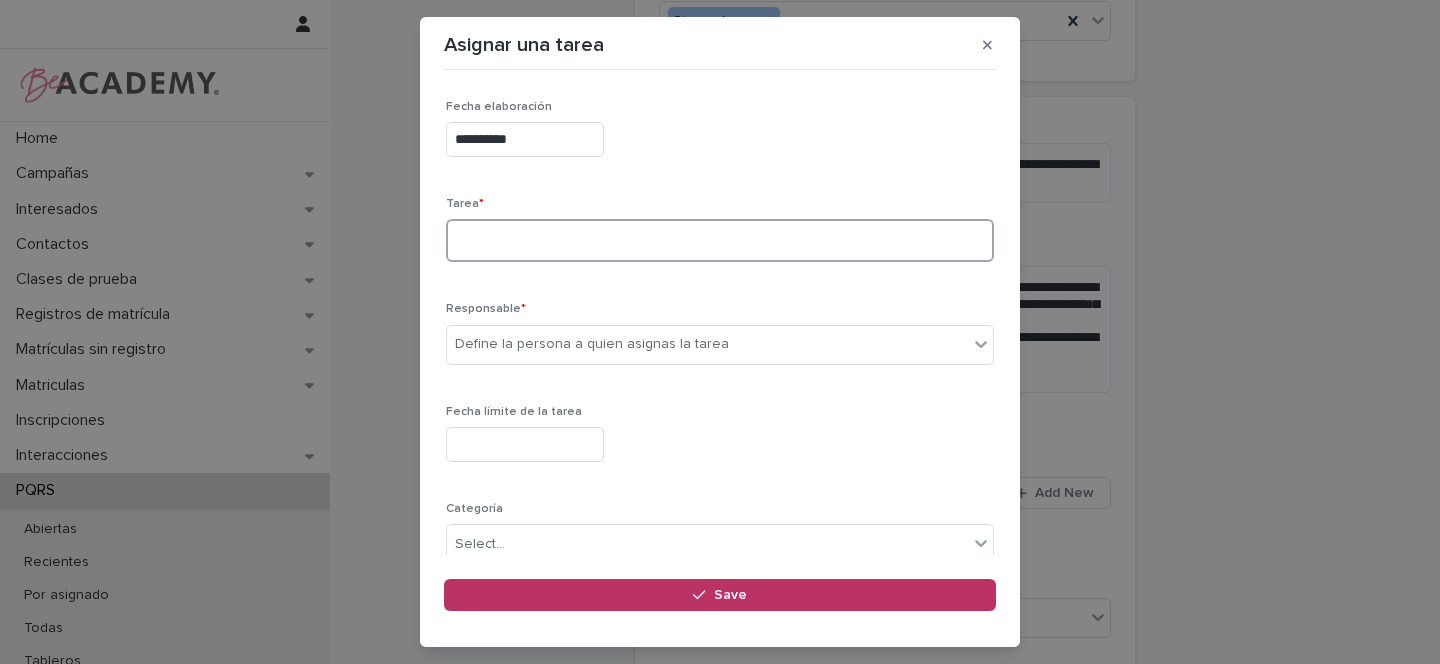 type on "*" 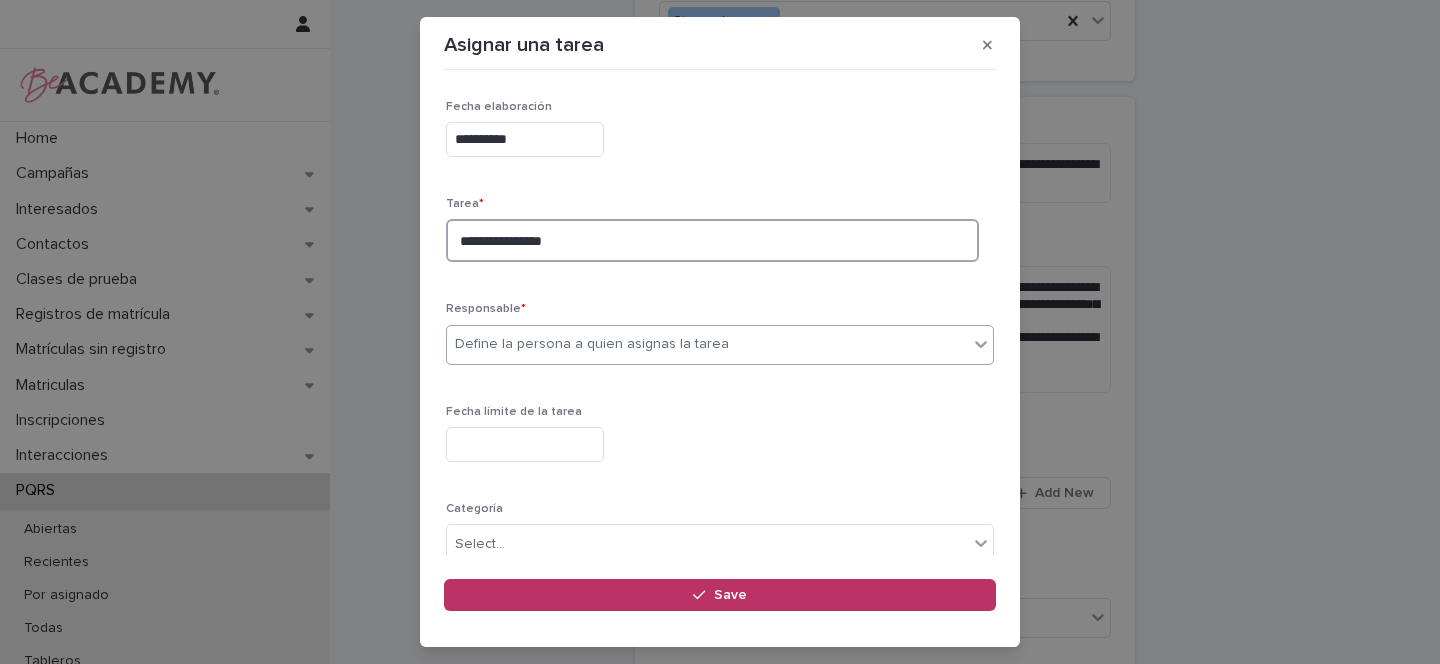 type on "**********" 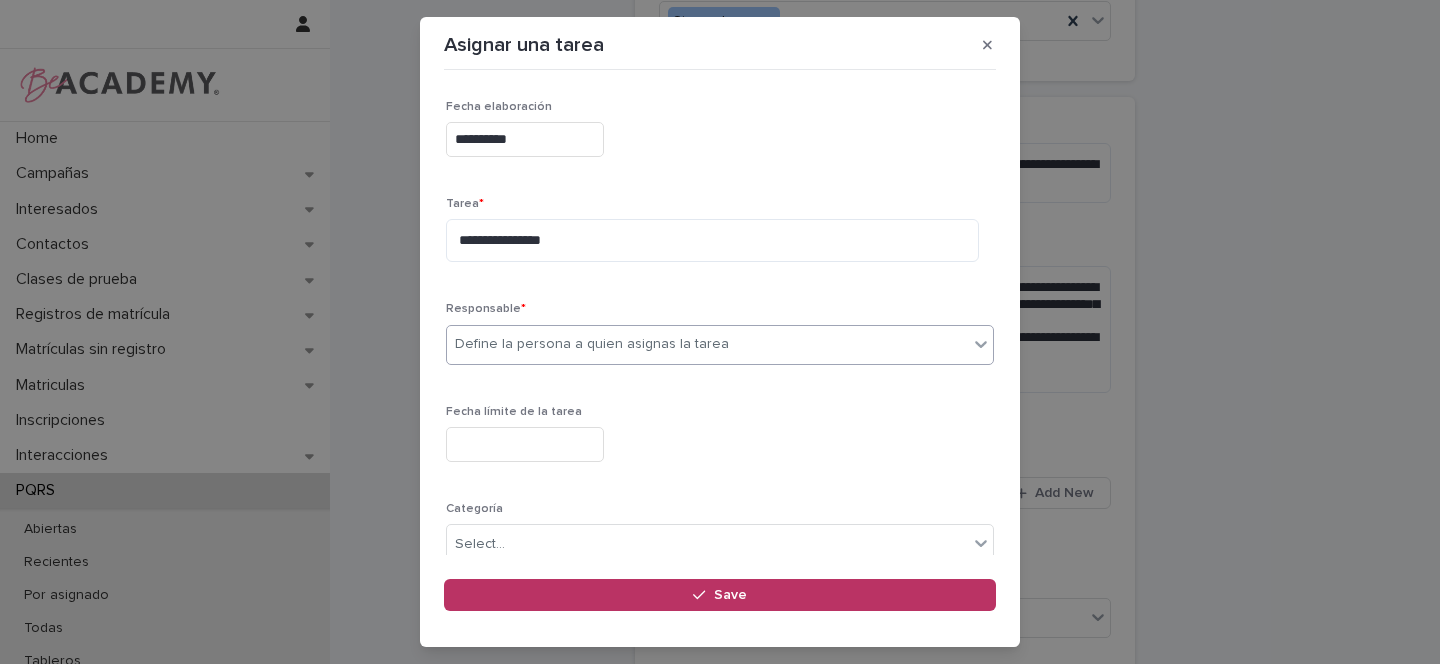 click on "Define la persona a quien asignas la tarea" at bounding box center [592, 344] 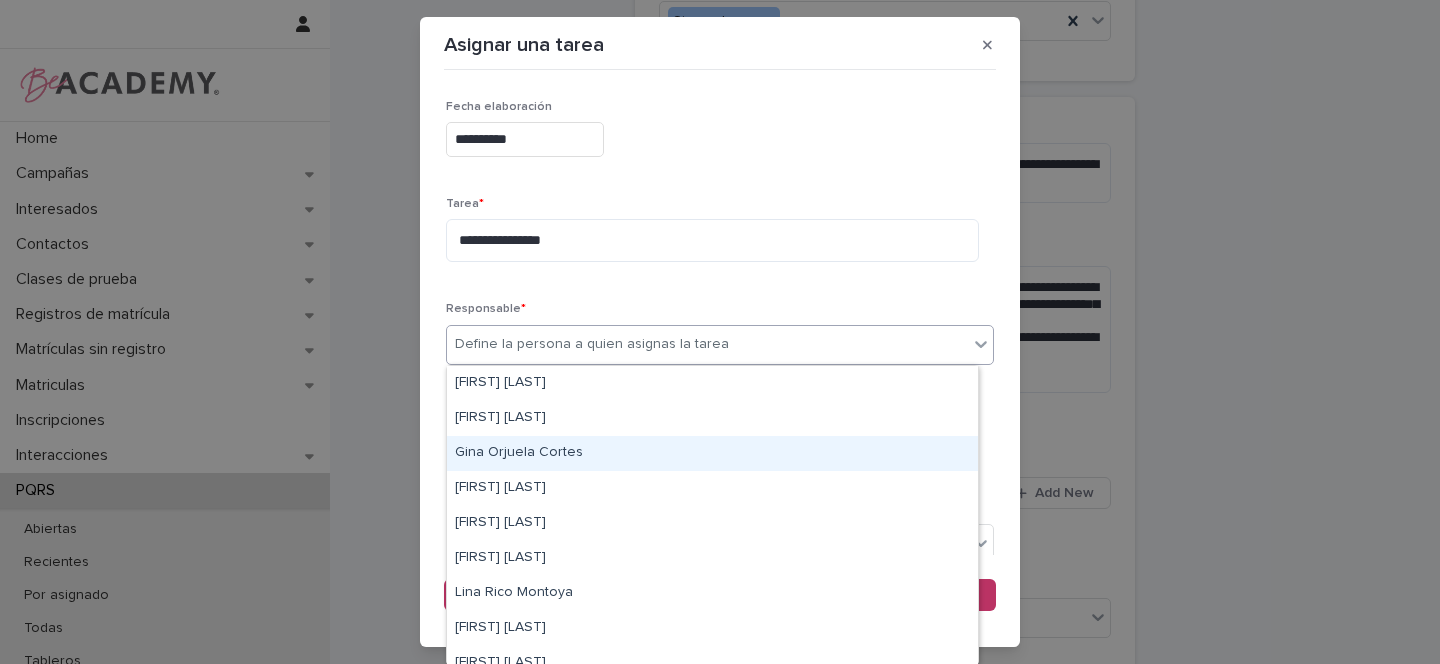 click on "Gina Orjuela Cortes" at bounding box center [712, 453] 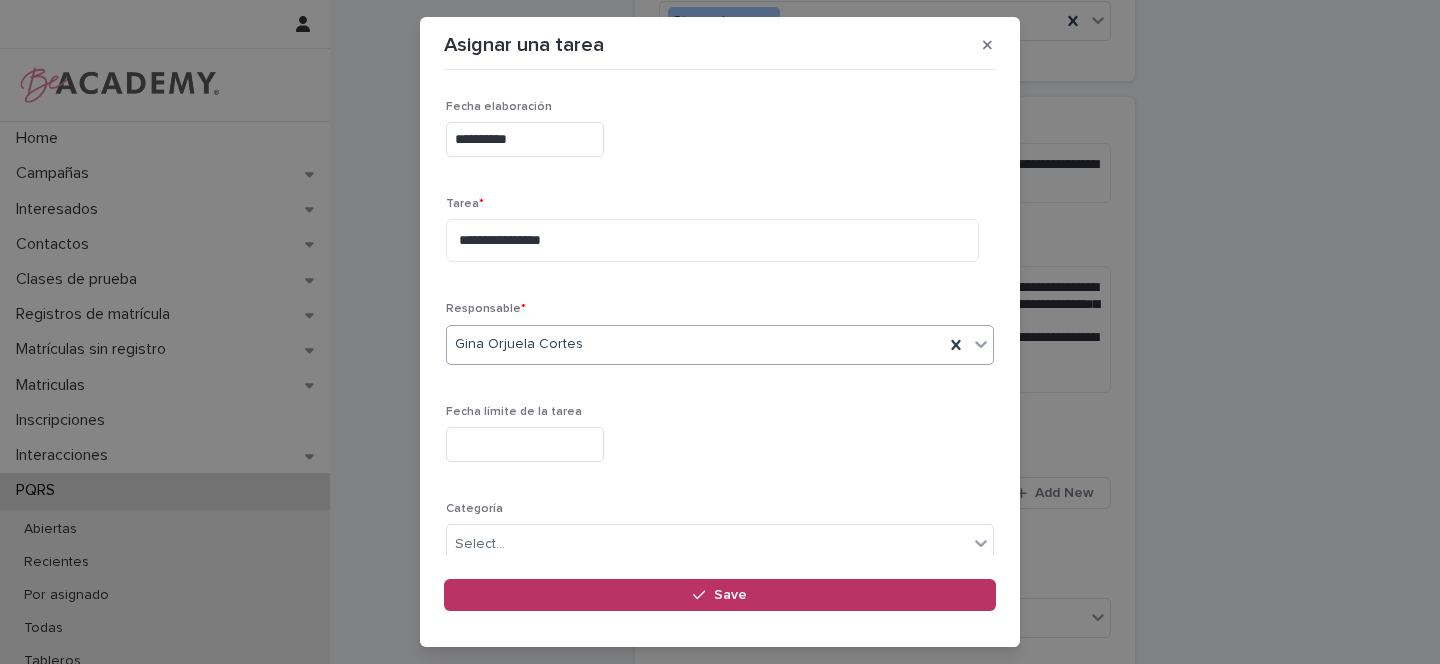 click at bounding box center (525, 444) 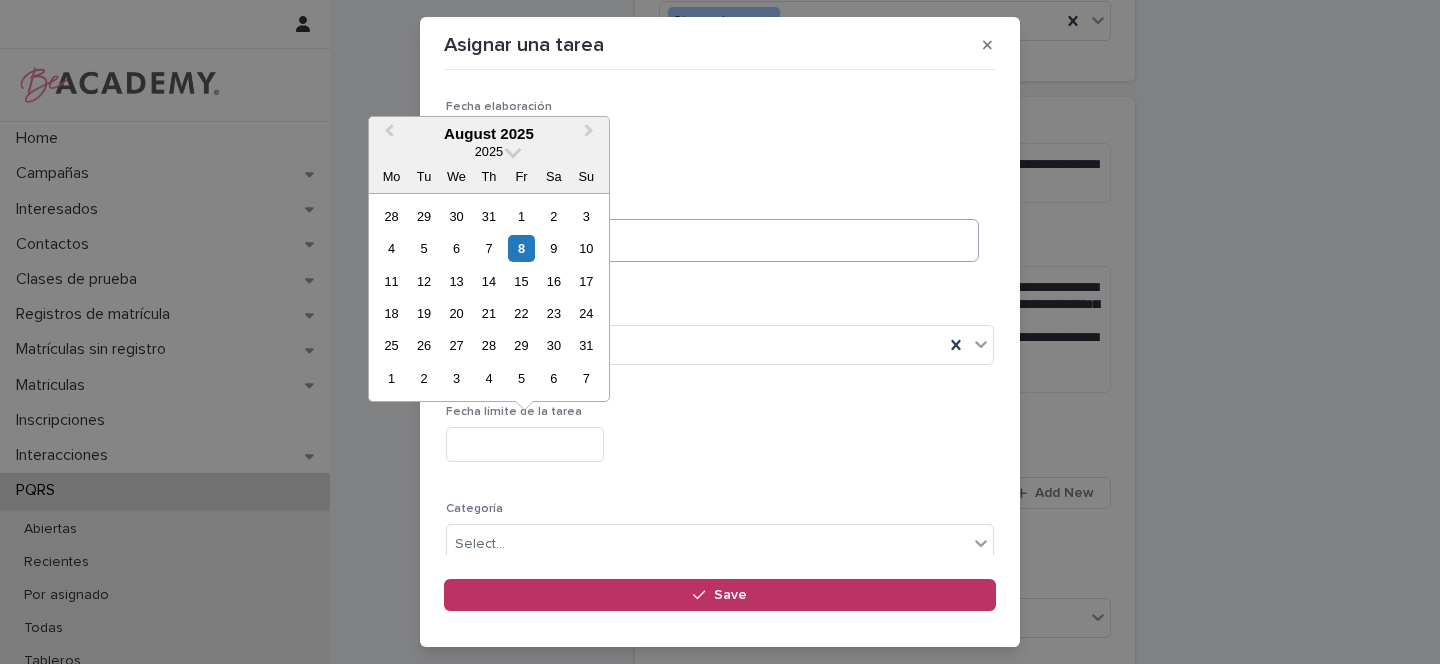 click on "8" at bounding box center [521, 248] 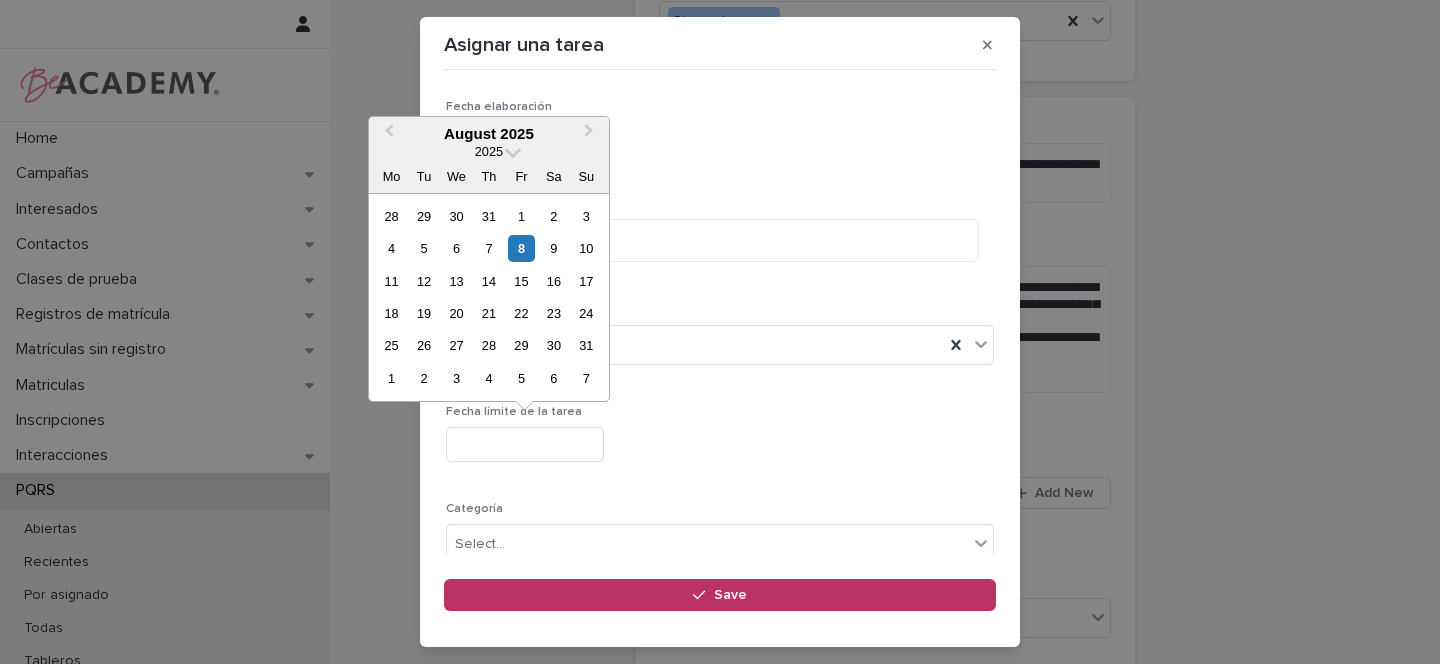 type on "**********" 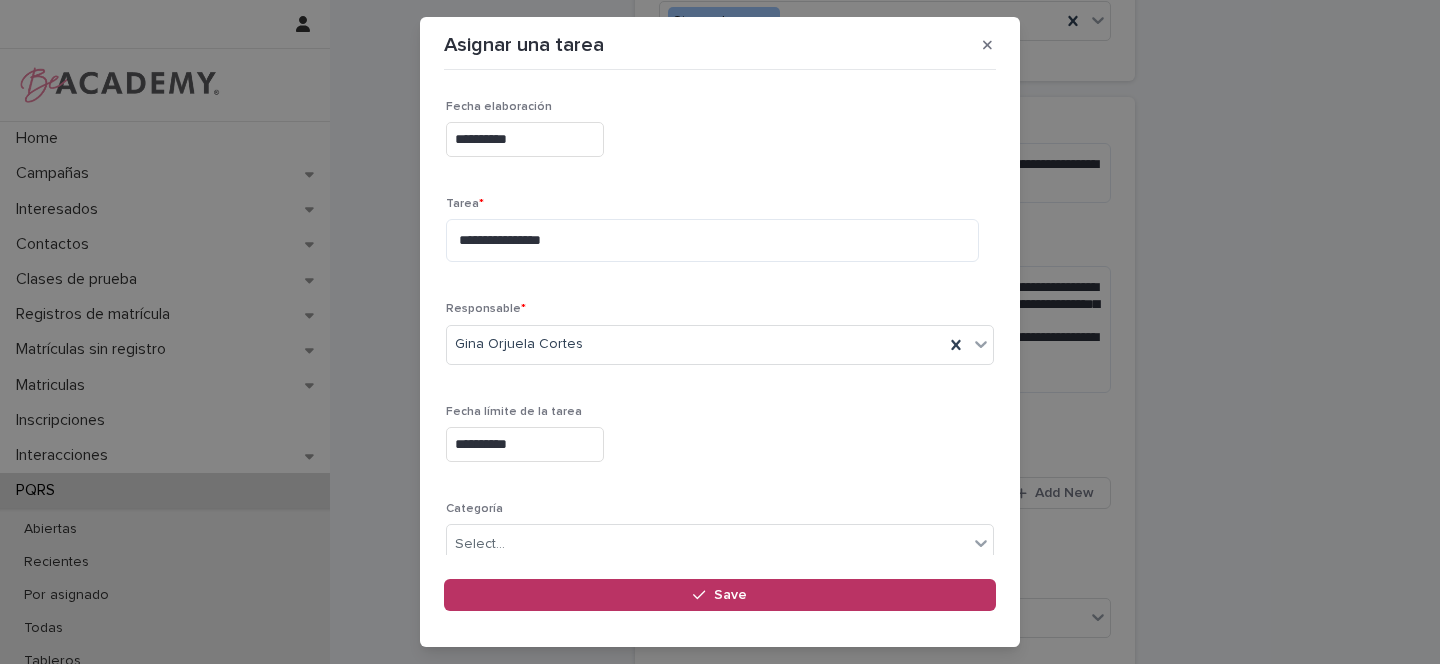 scroll, scrollTop: 173, scrollLeft: 0, axis: vertical 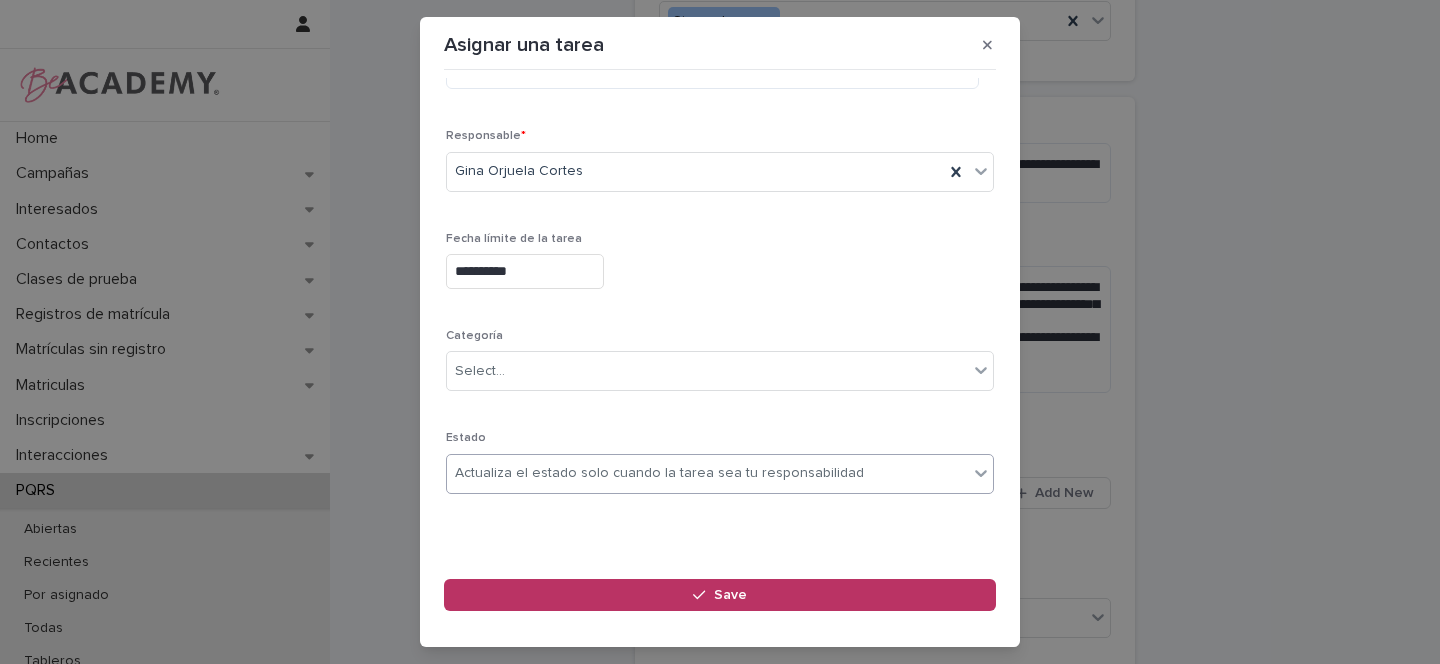 click on "Actualiza el estado solo cuando la tarea sea tu responsabilidad" at bounding box center [659, 473] 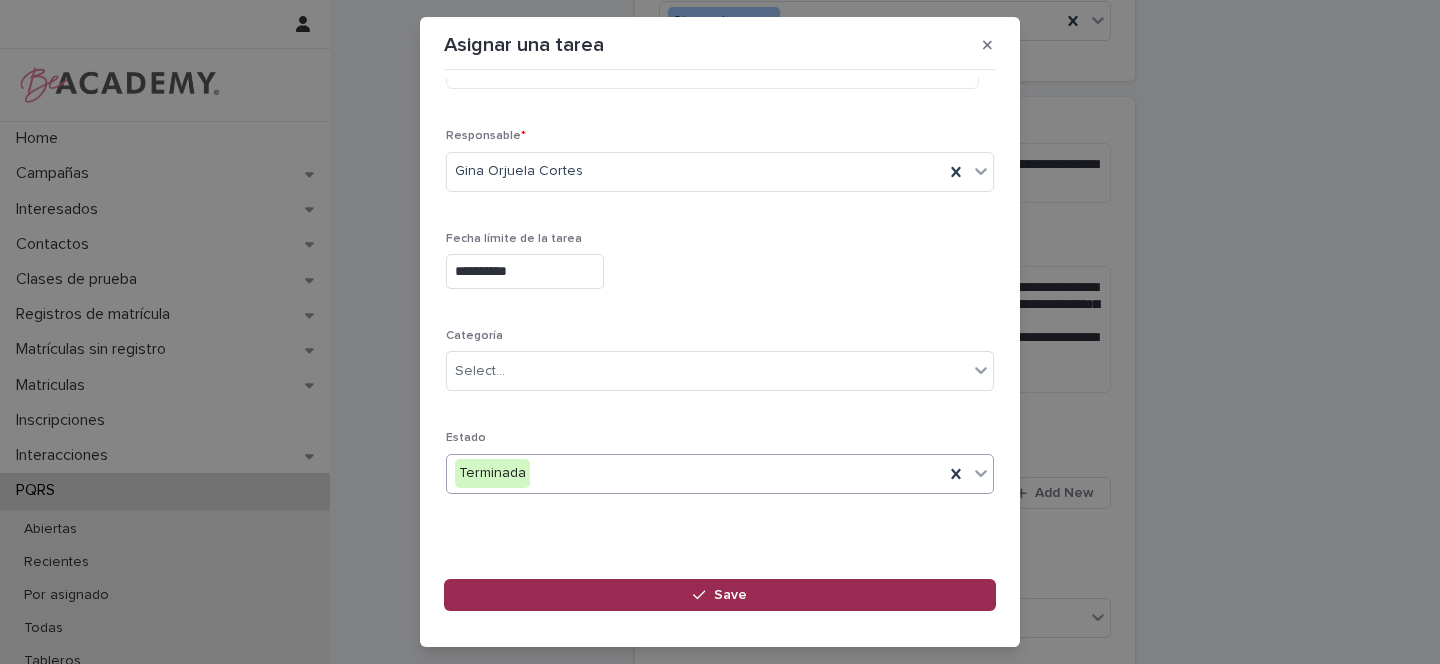 click on "Save" at bounding box center [730, 595] 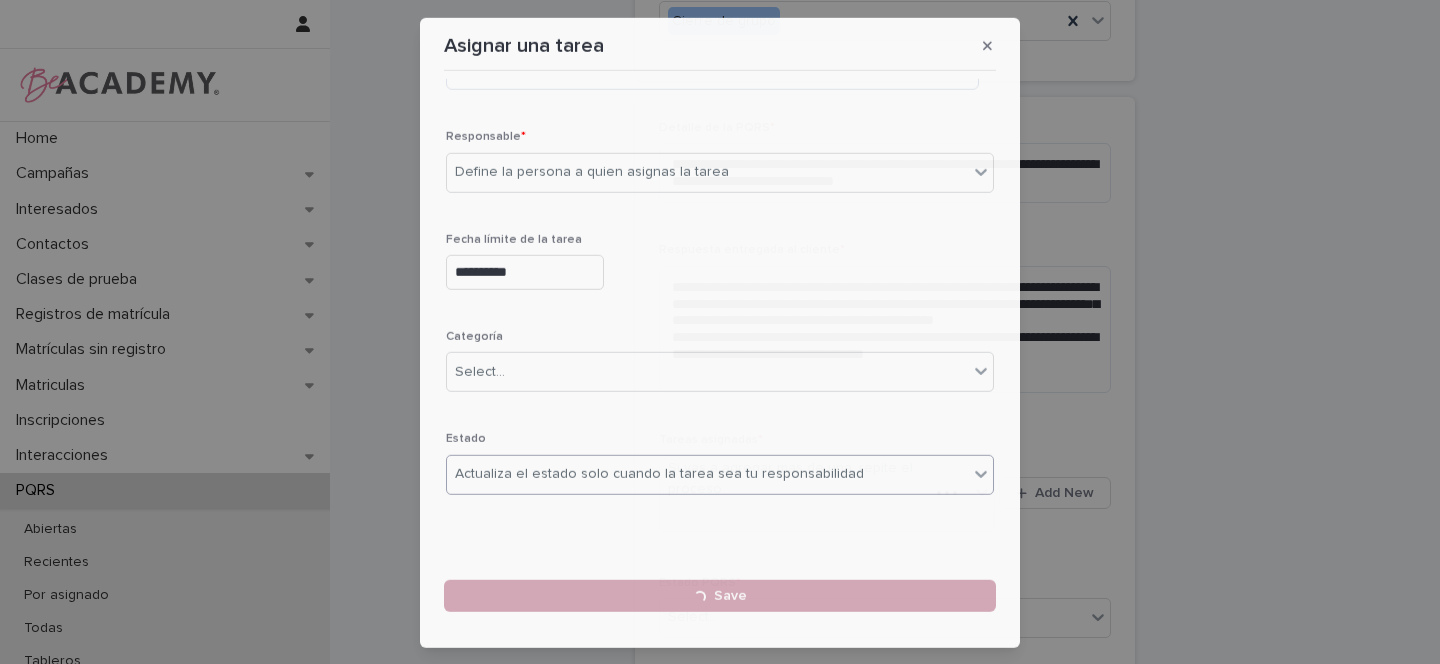 type 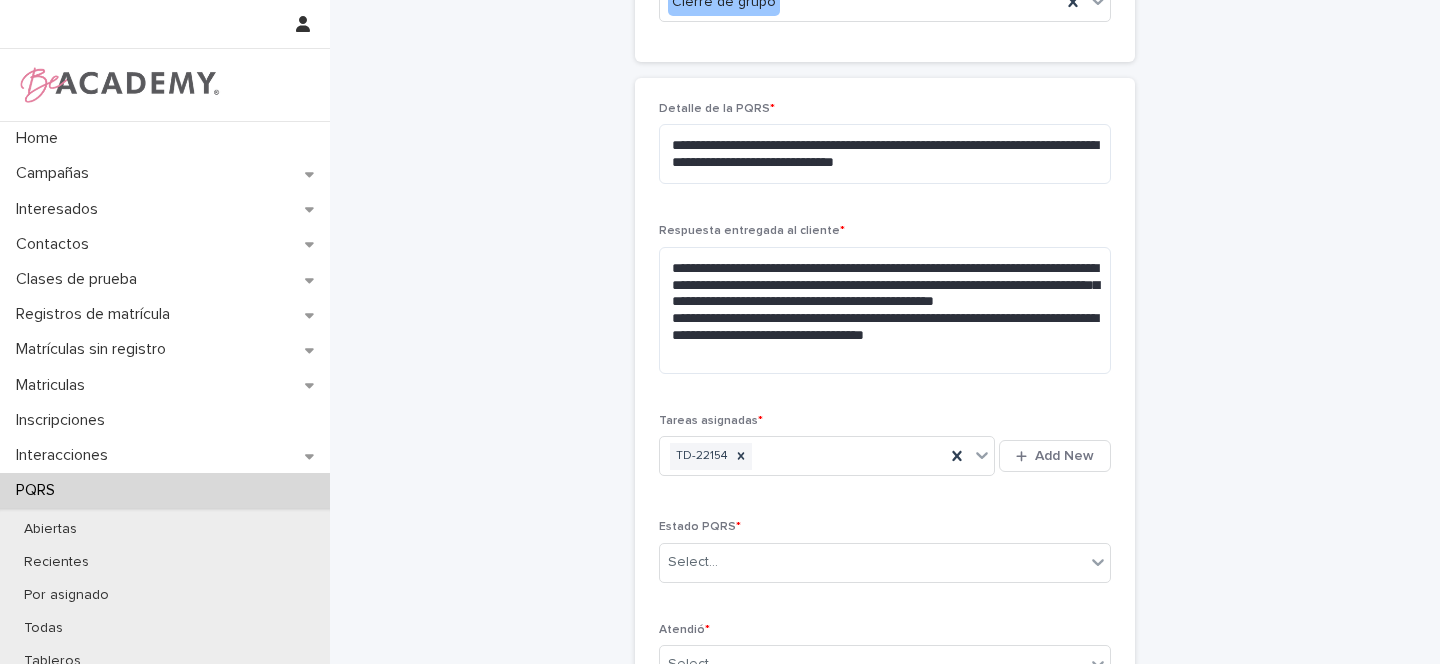 scroll, scrollTop: 752, scrollLeft: 0, axis: vertical 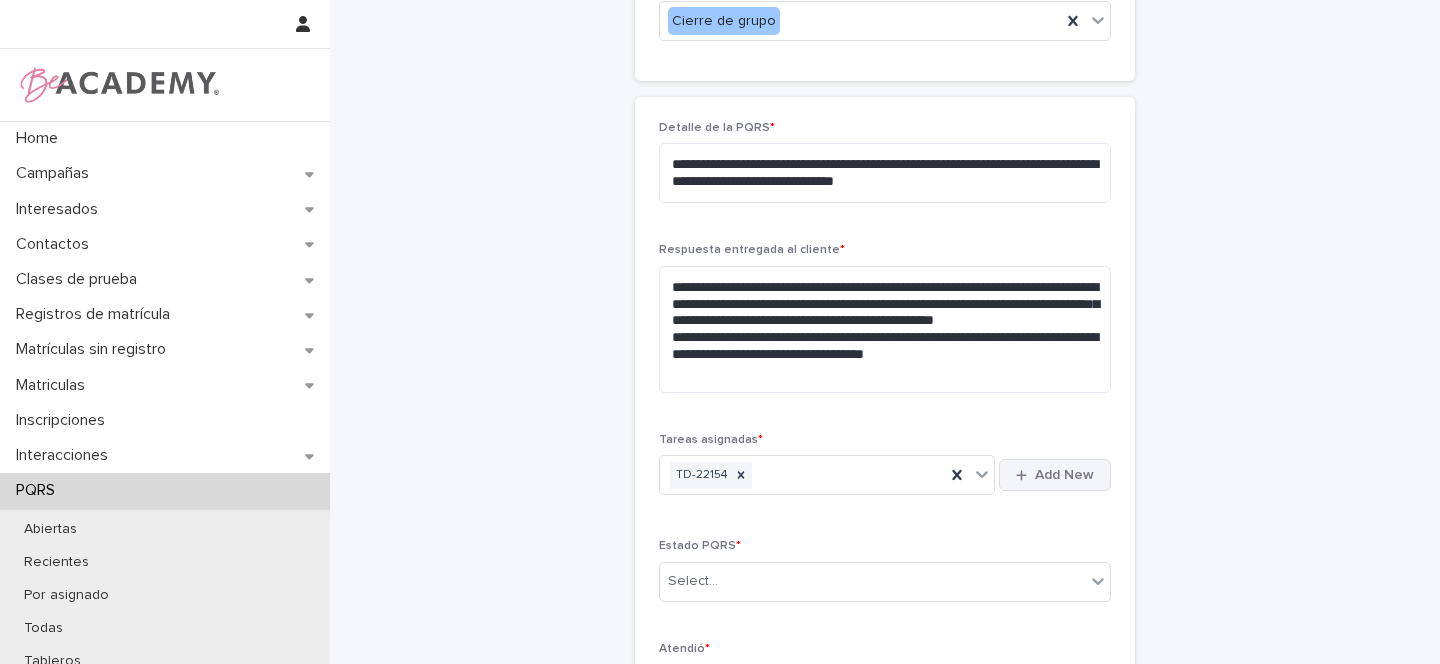 click on "Add New" at bounding box center (1055, 475) 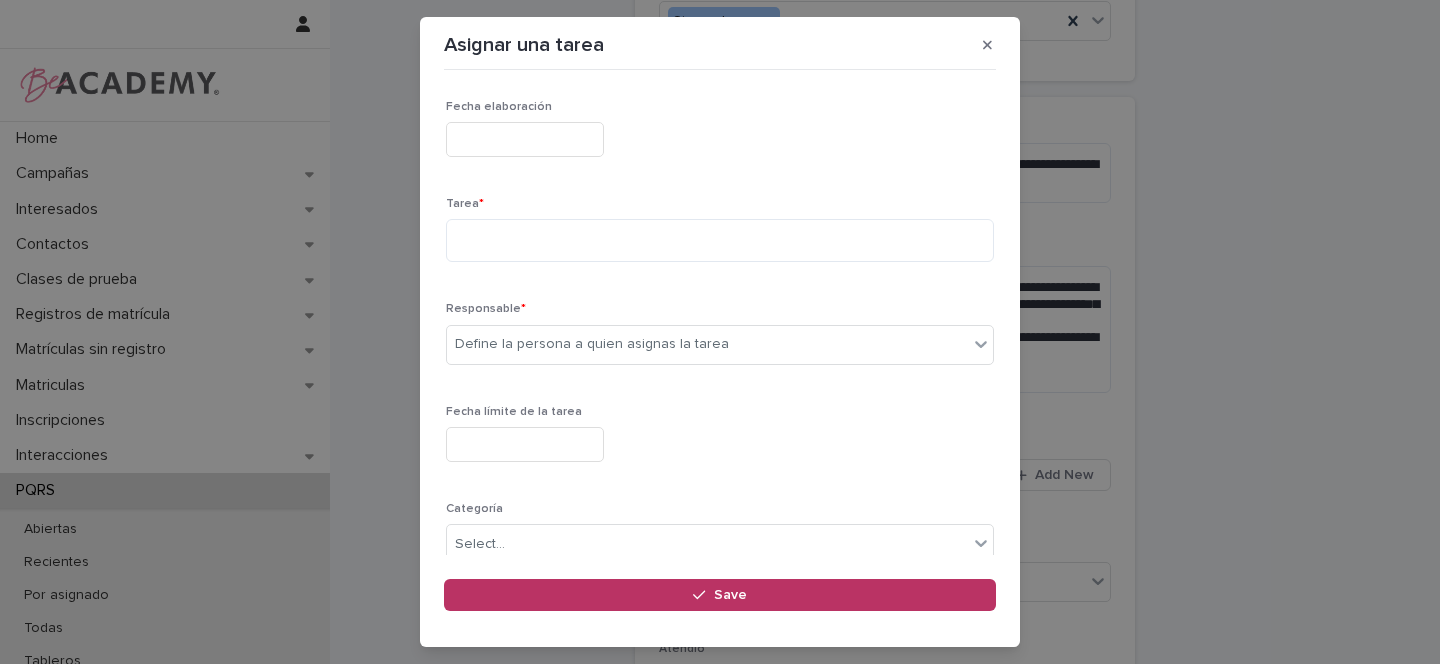click at bounding box center (525, 139) 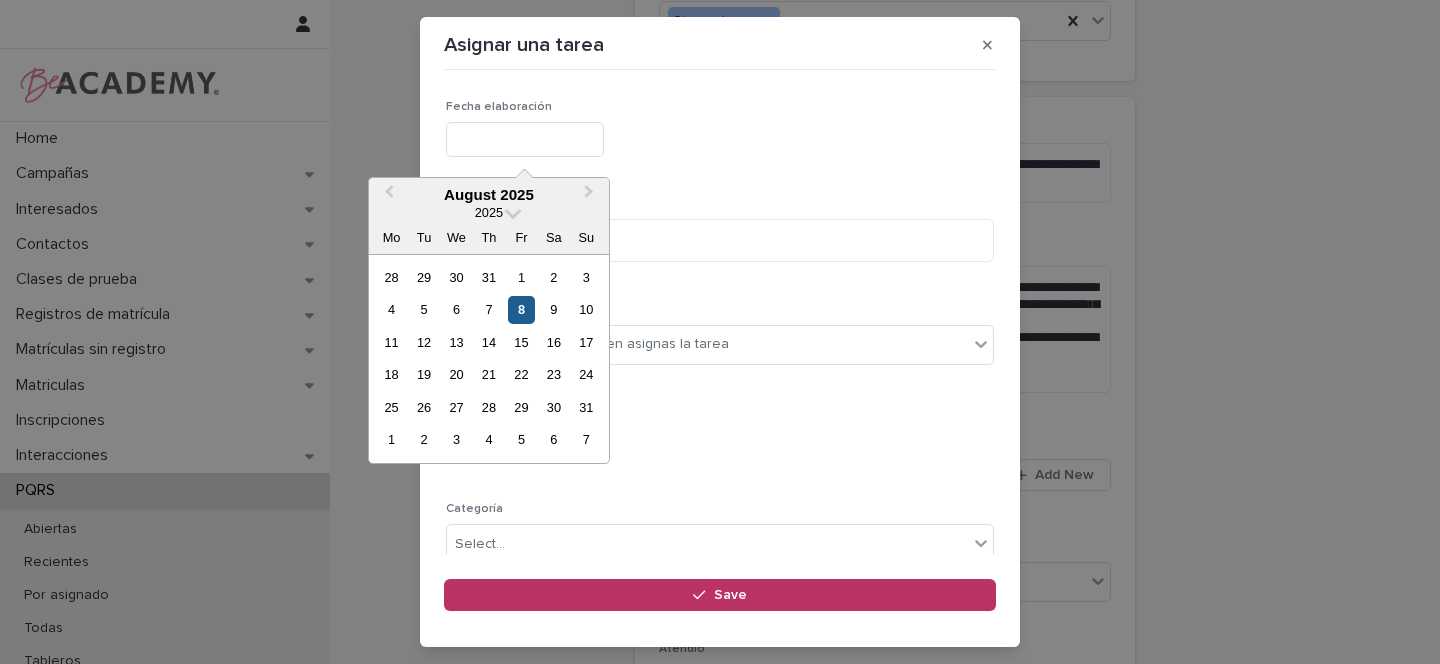 click on "8" at bounding box center (521, 309) 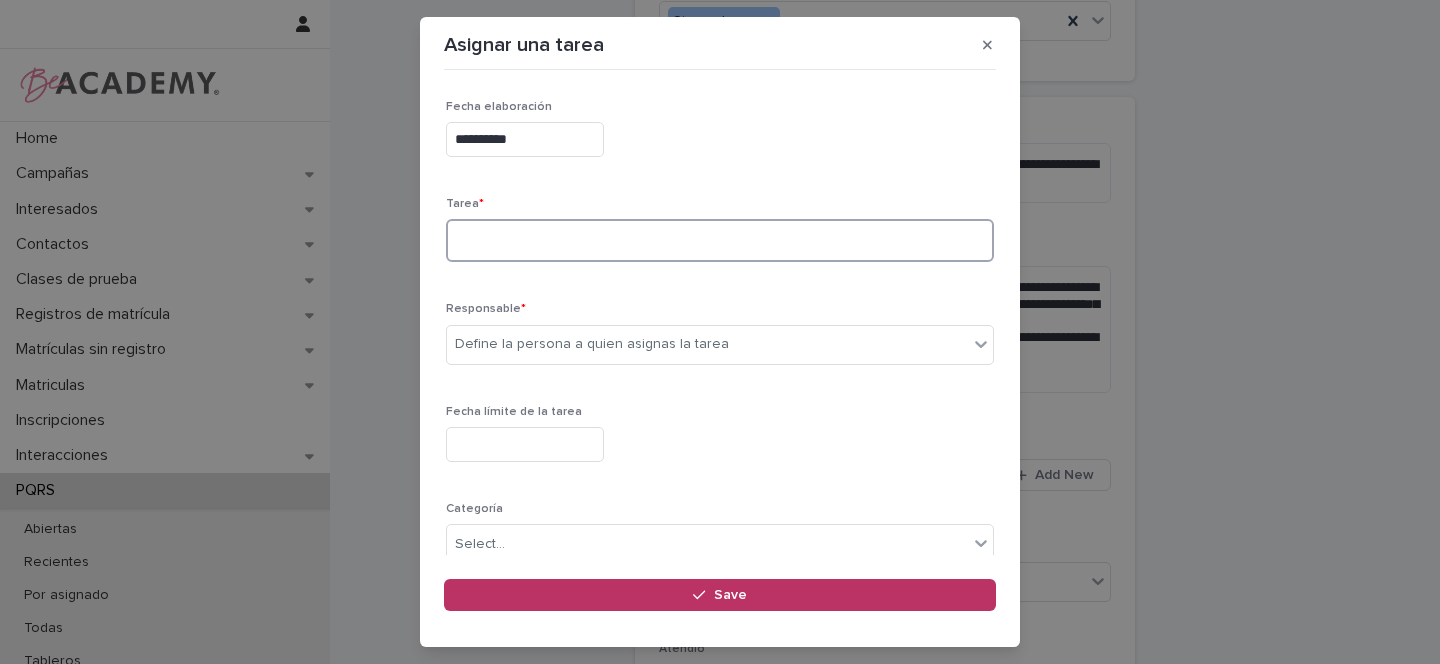 click at bounding box center (720, 240) 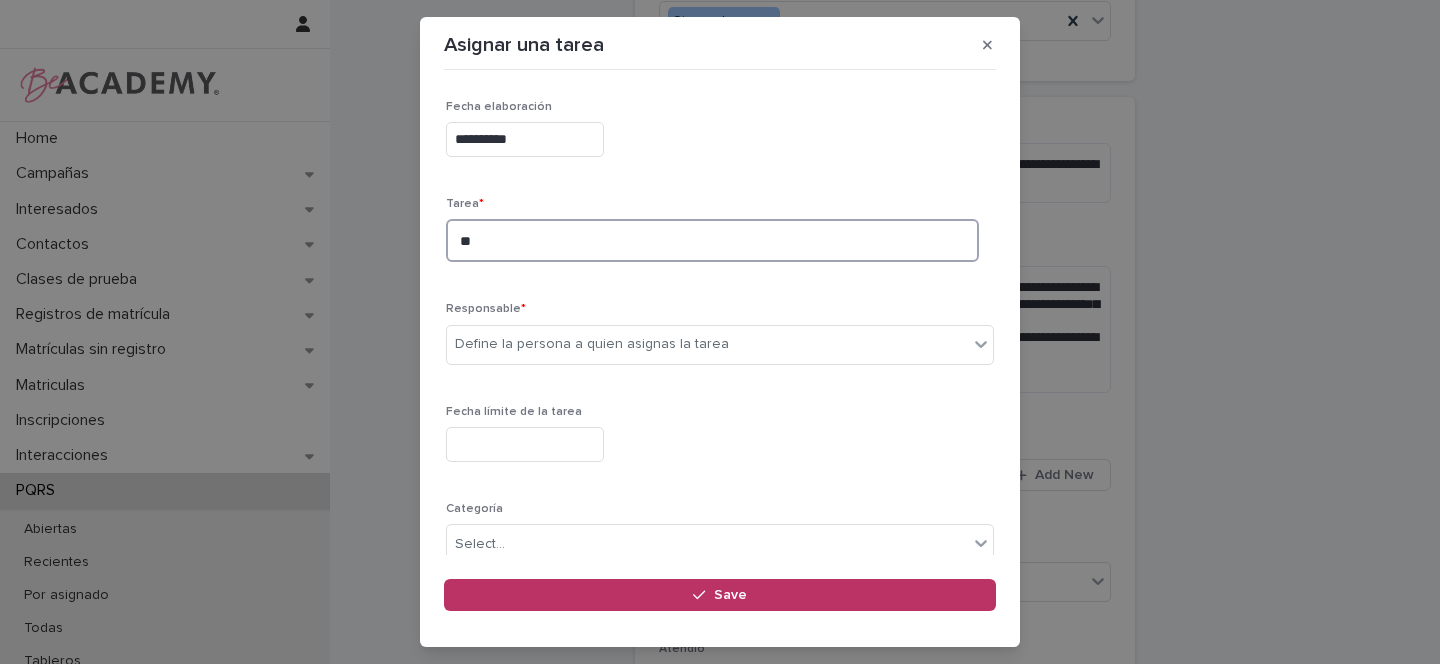type on "*" 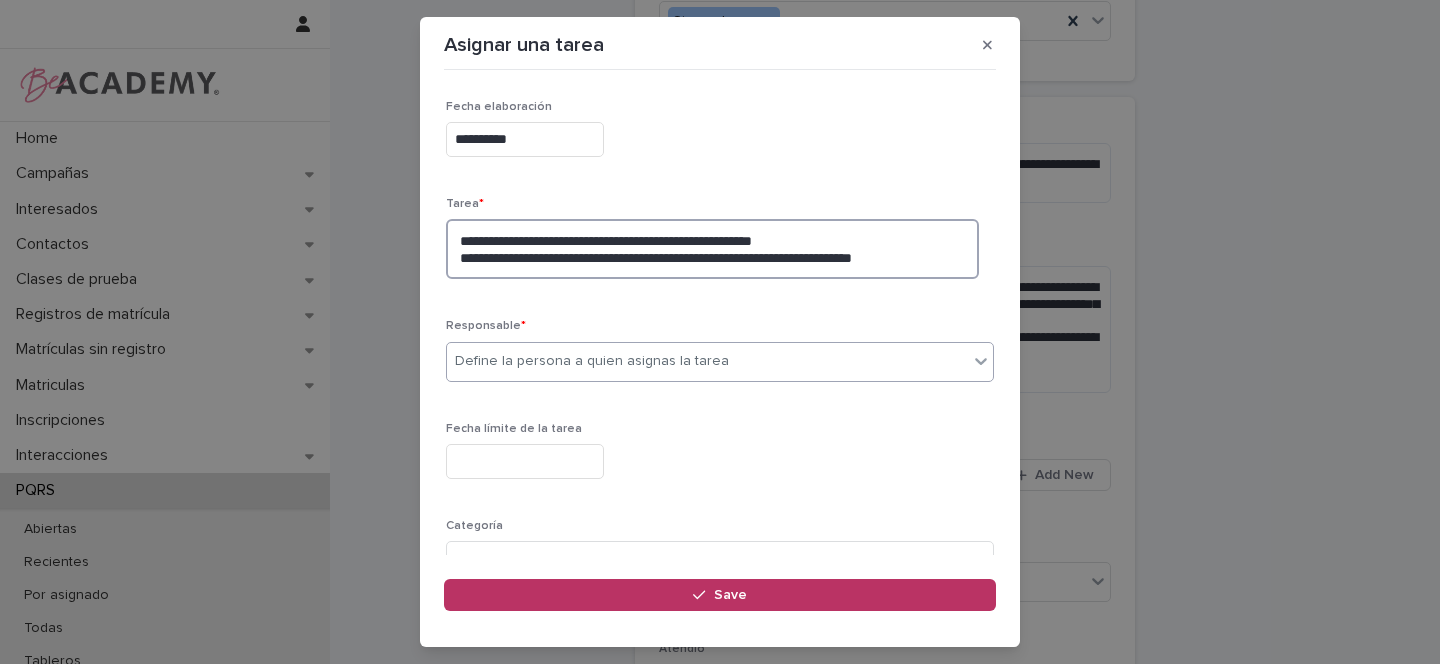 type on "**********" 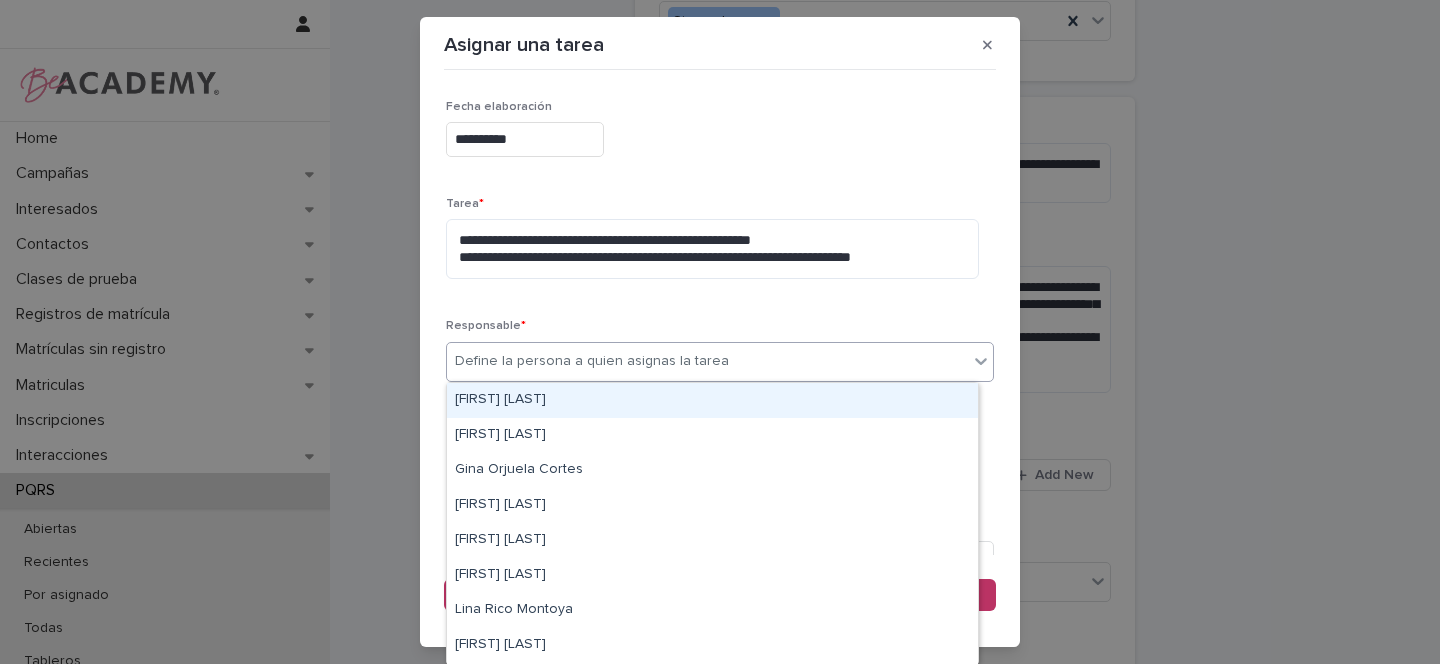 click on "Define la persona a quien asignas la tarea" at bounding box center (592, 361) 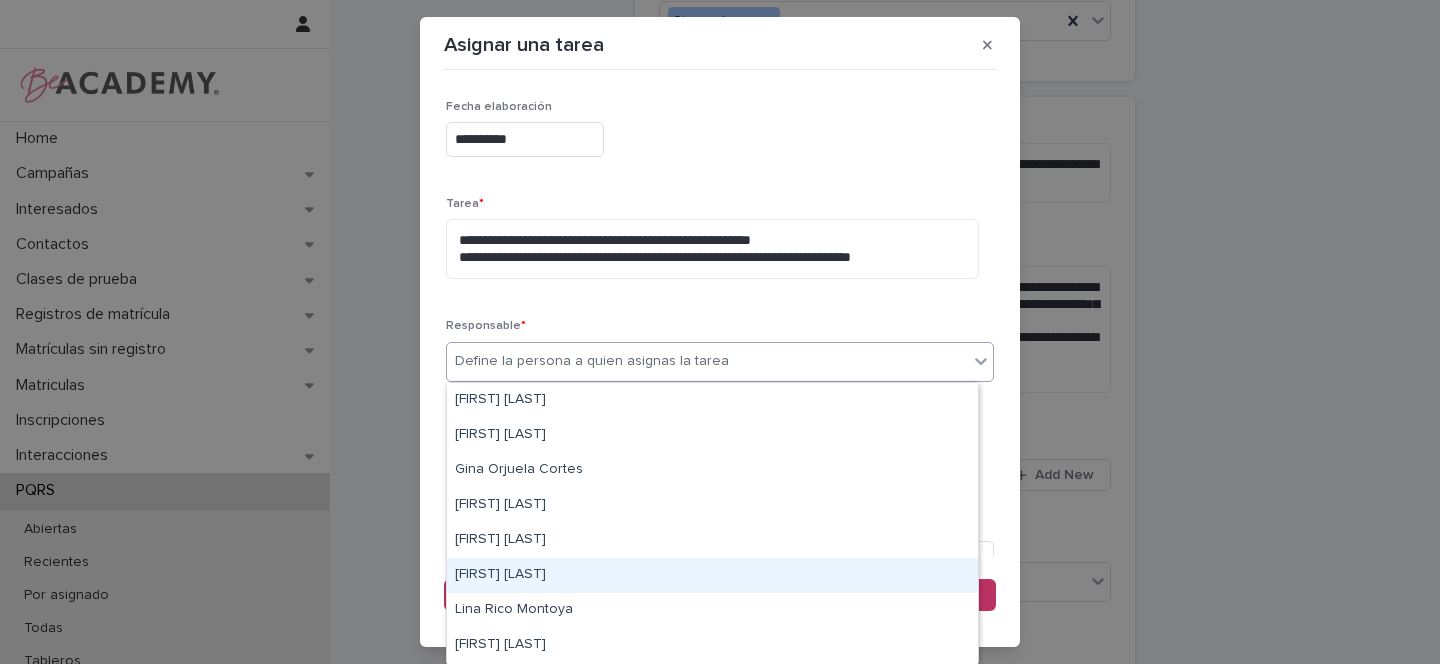 click on "[FIRST] [LAST]" at bounding box center (712, 575) 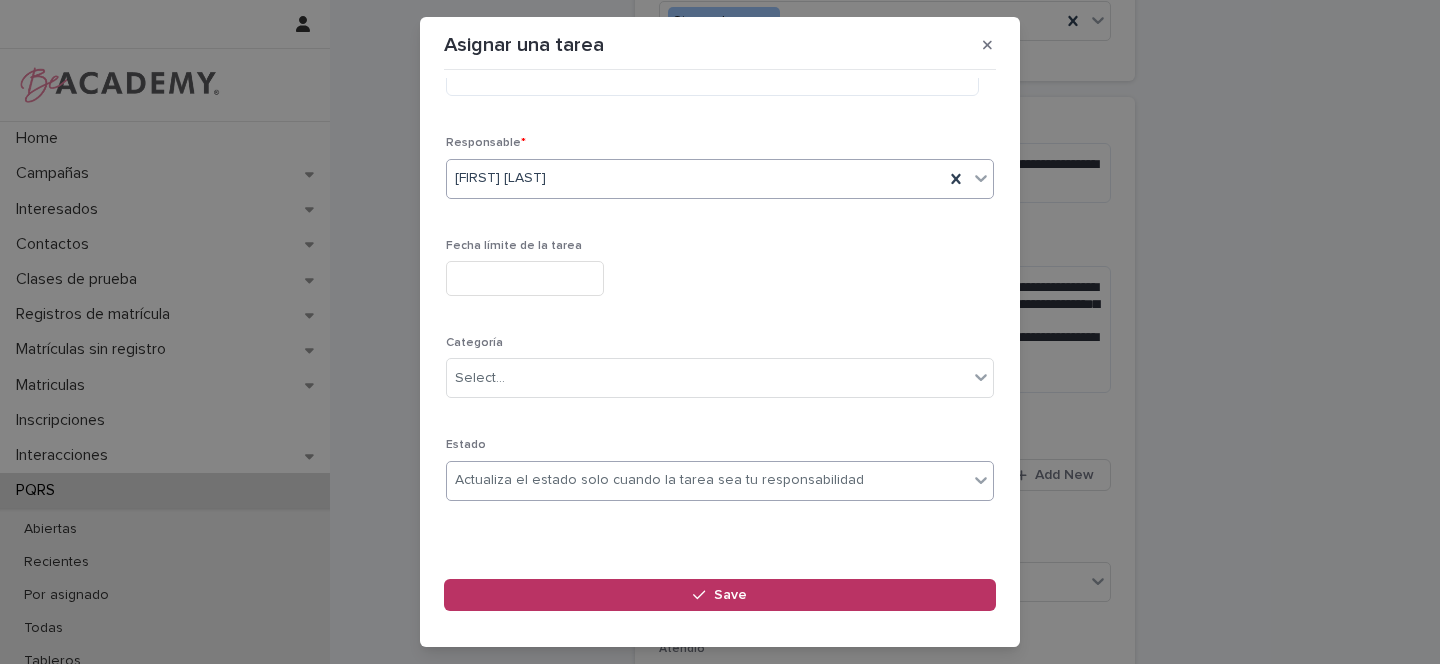 scroll, scrollTop: 190, scrollLeft: 0, axis: vertical 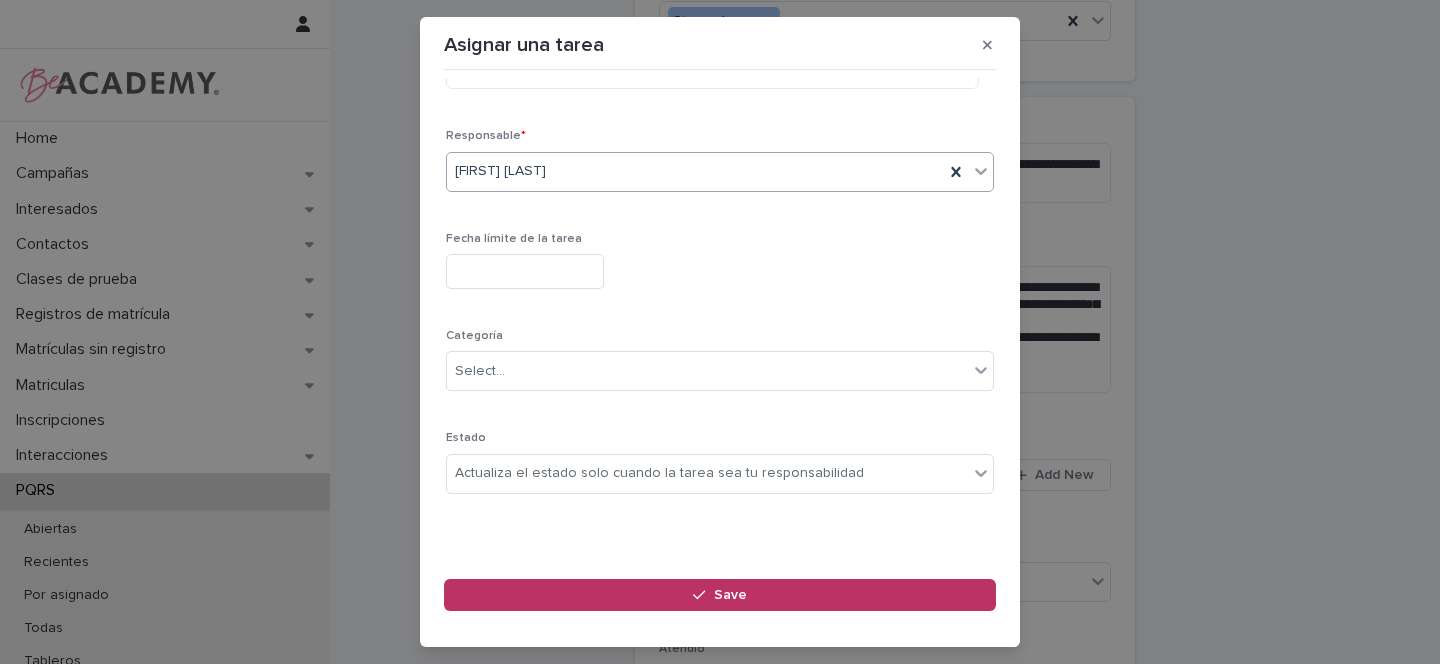 click at bounding box center (525, 271) 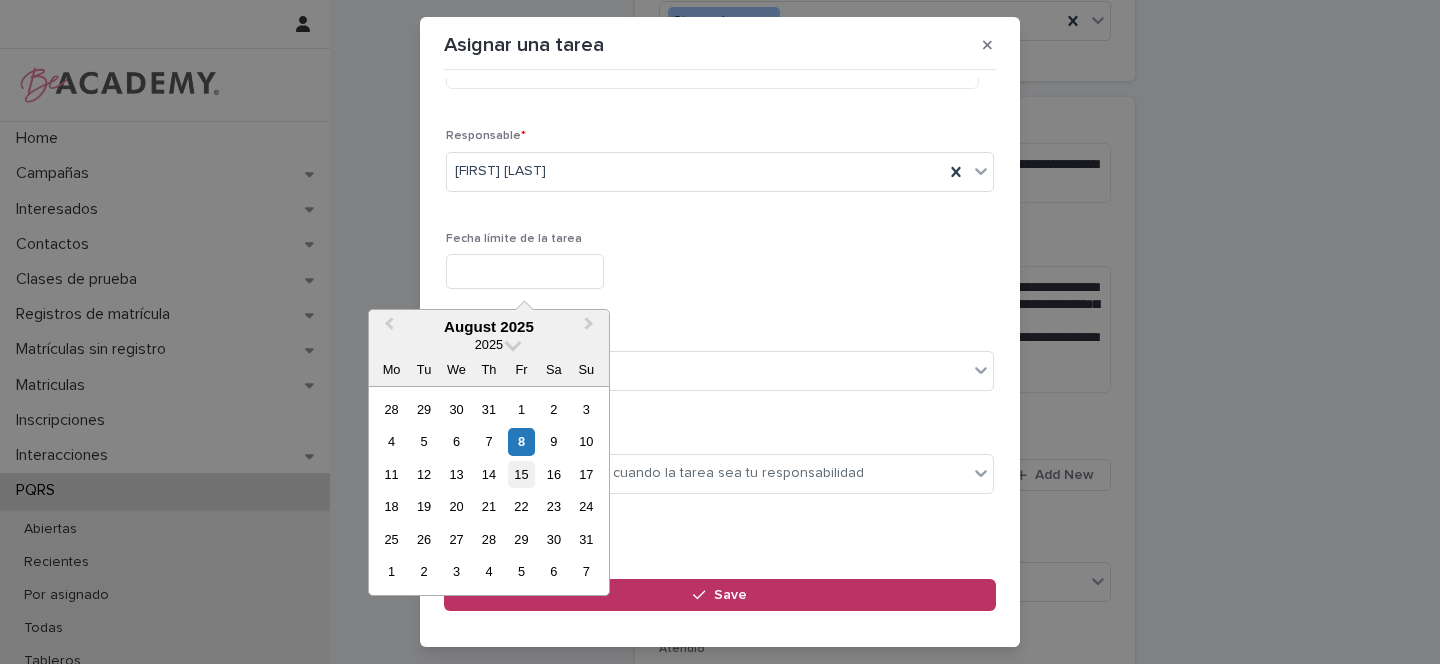 click on "15" at bounding box center [521, 474] 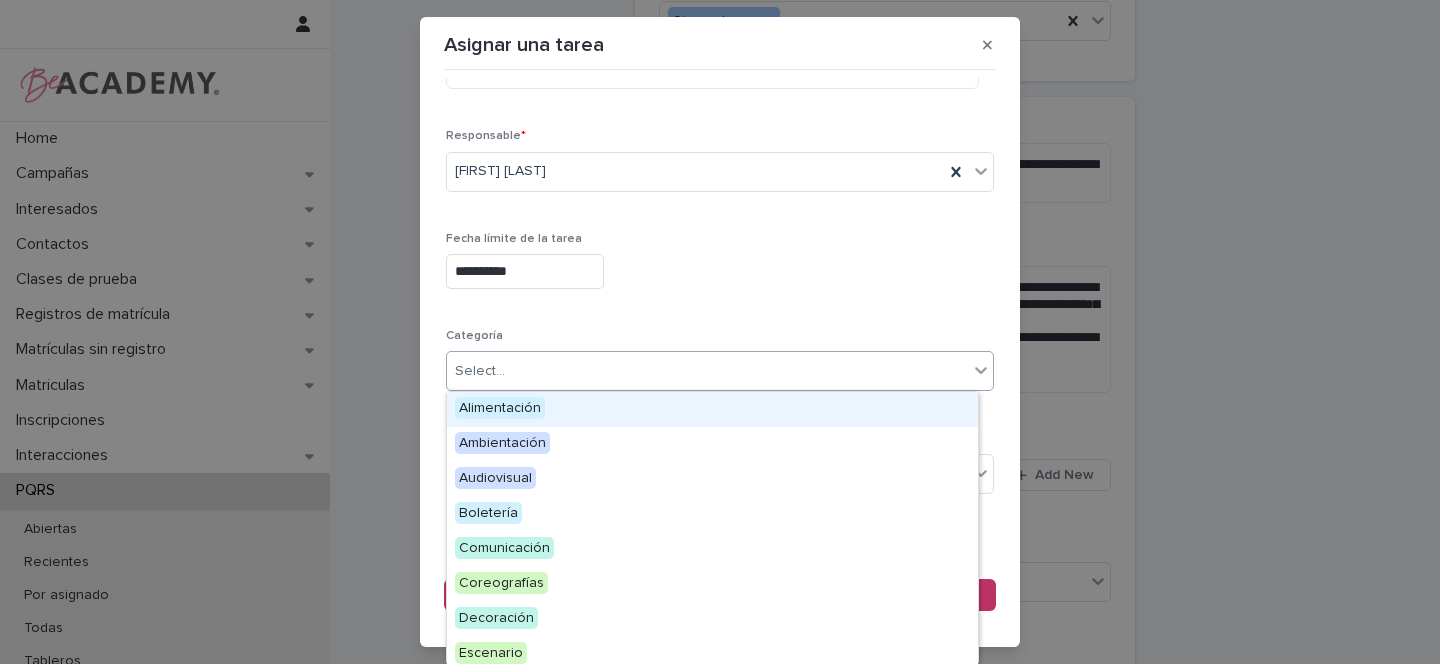 click on "Select..." at bounding box center (480, 371) 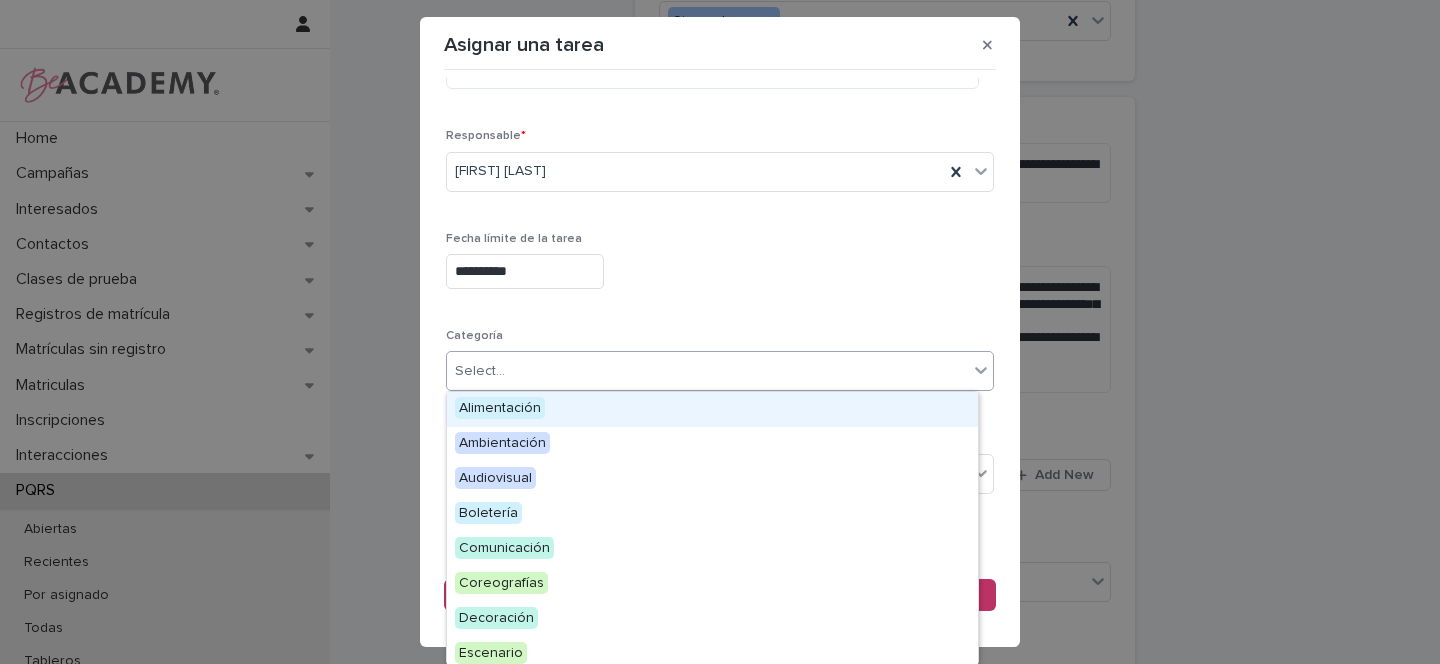 click on "**********" at bounding box center (720, 210) 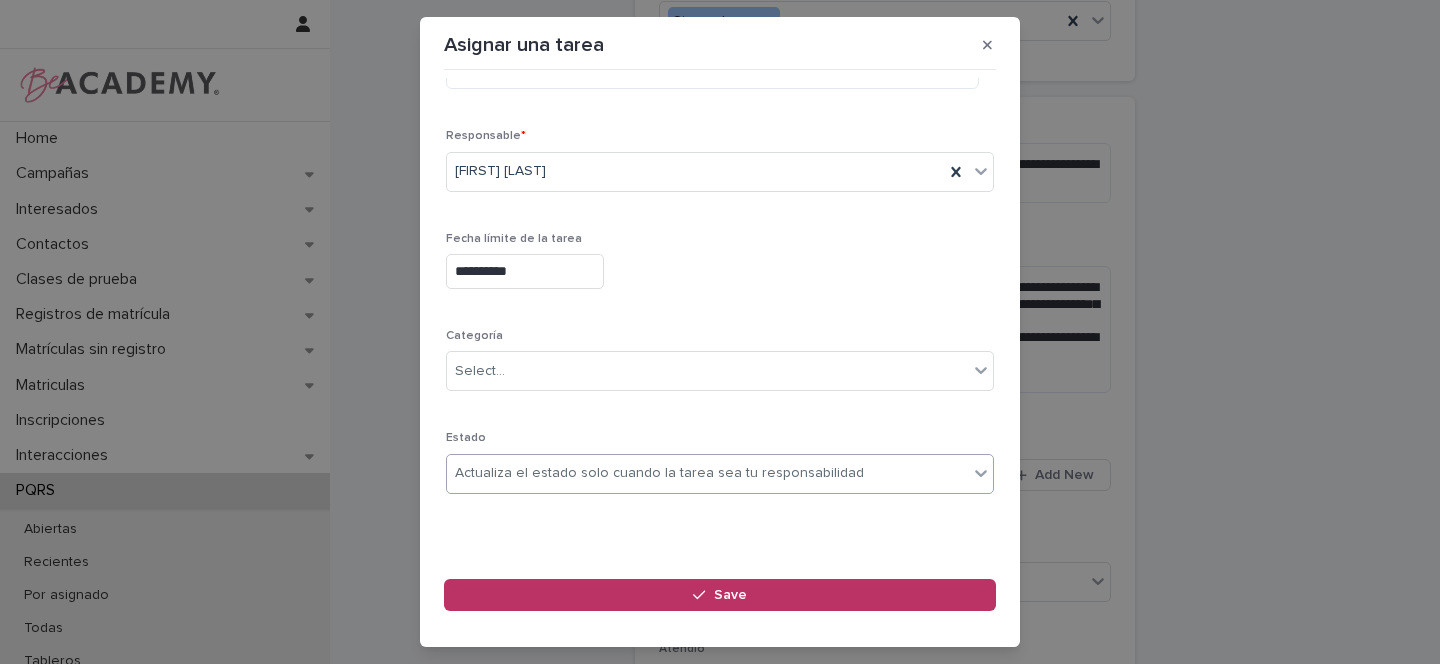 click on "Actualiza el estado solo cuando la tarea sea tu responsabilidad" at bounding box center (659, 473) 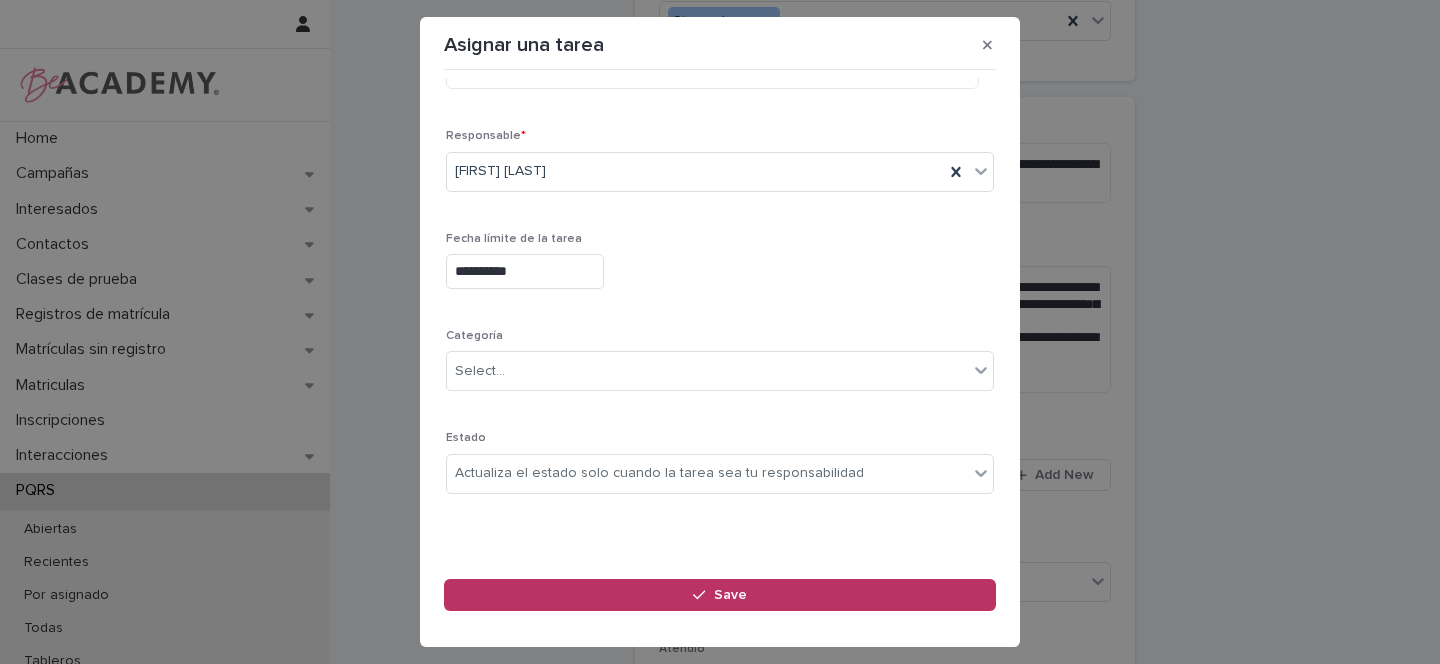 click on "**********" at bounding box center [720, 210] 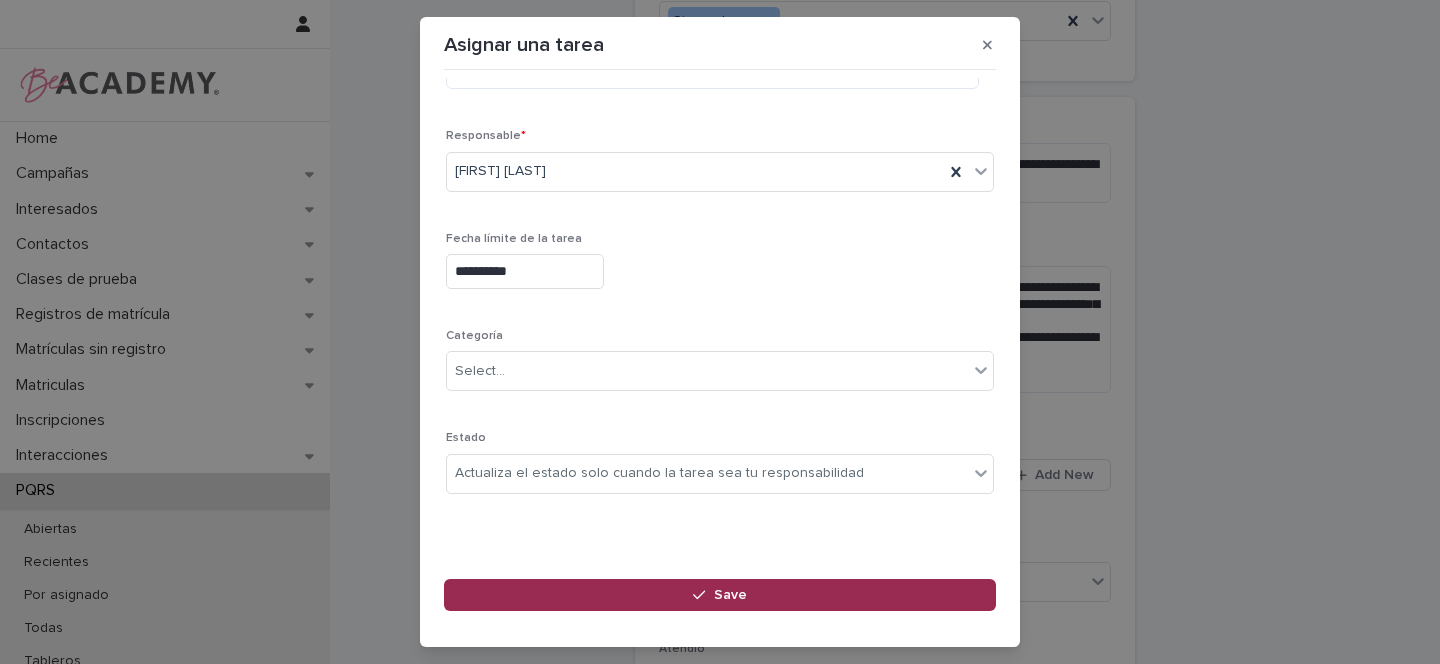 click 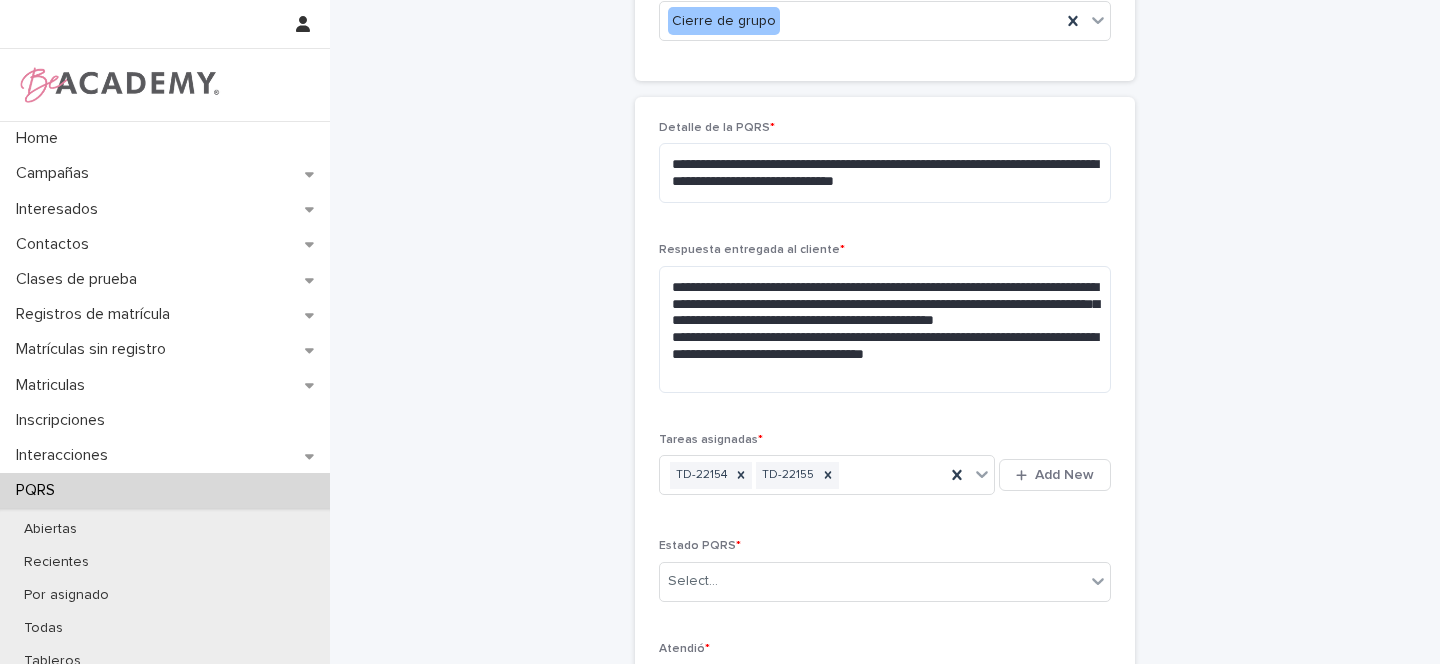 scroll, scrollTop: 1009, scrollLeft: 0, axis: vertical 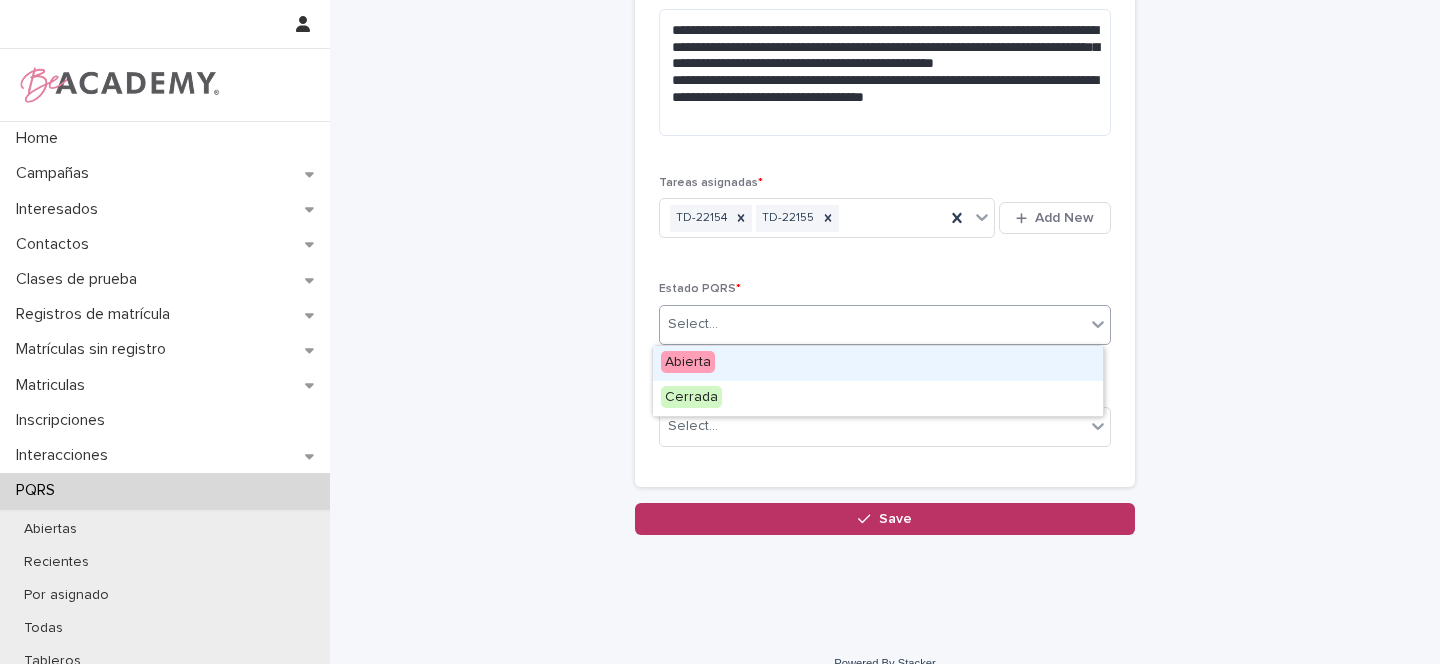 click on "Select..." at bounding box center (693, 324) 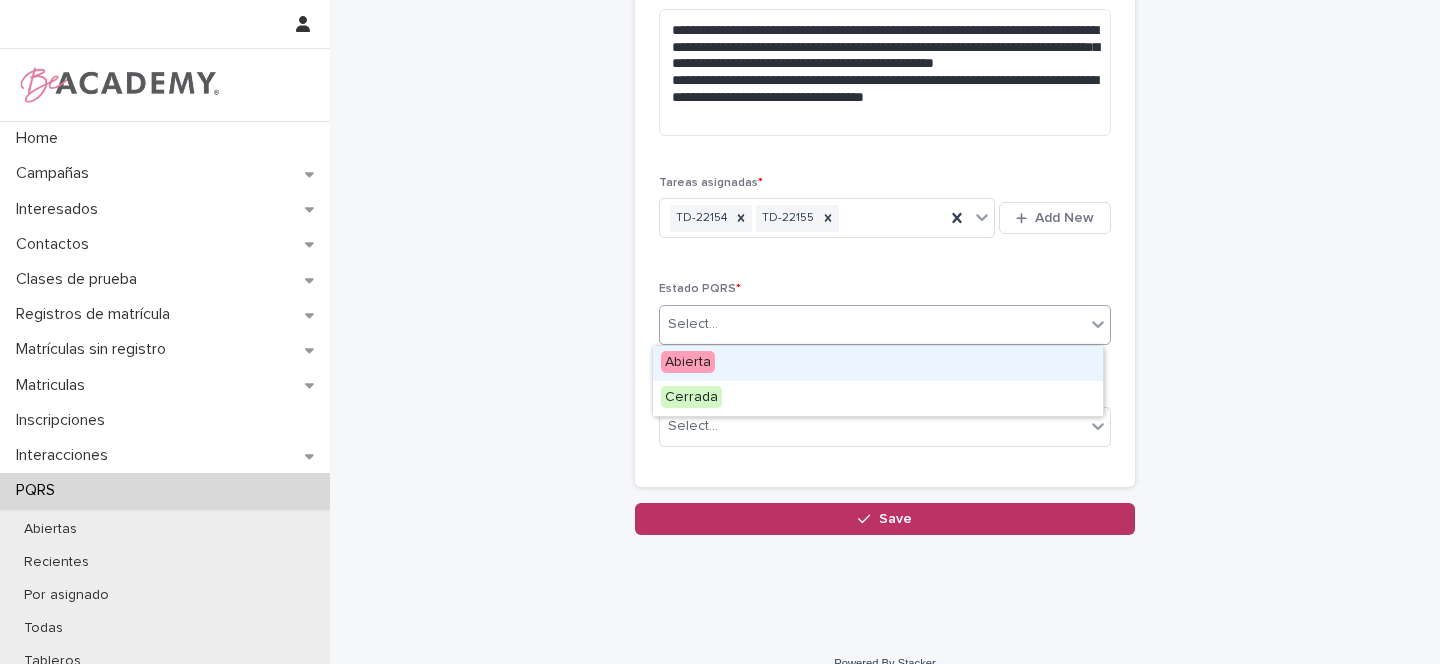 click on "Abierta" at bounding box center (688, 362) 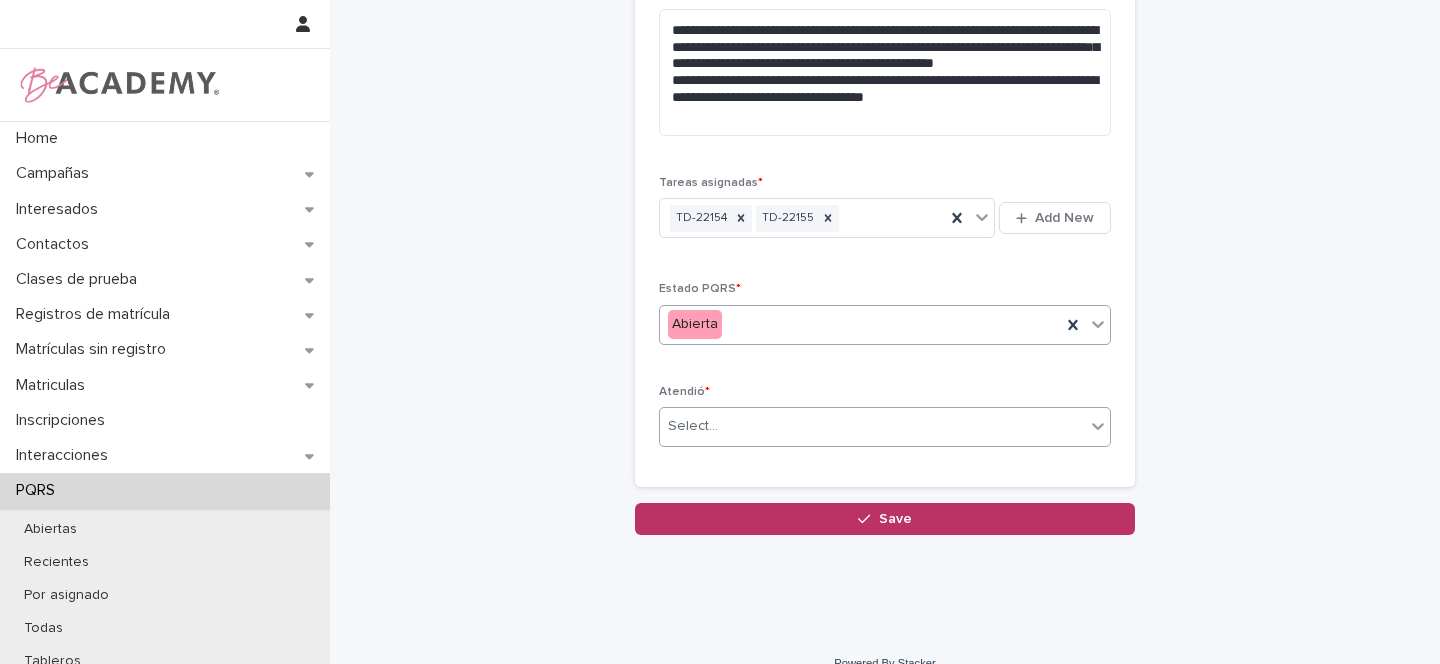 click on "Select..." at bounding box center [872, 426] 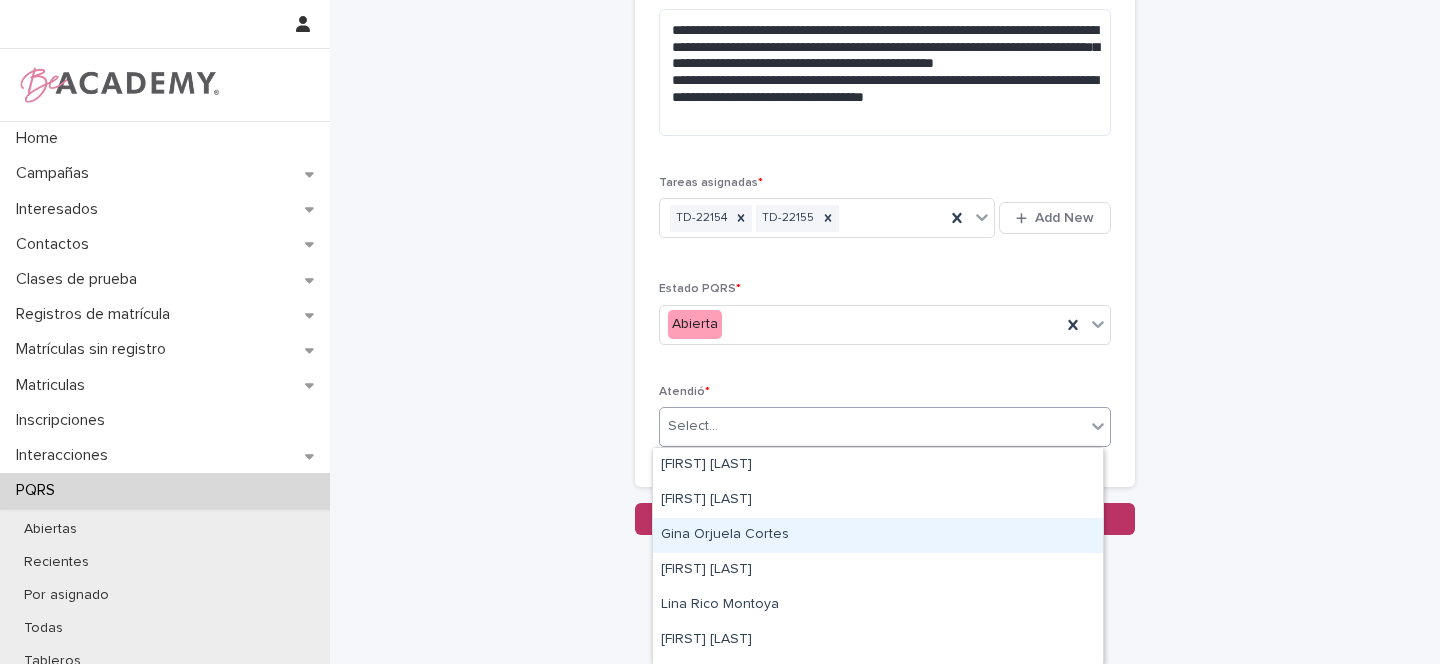 click on "Gina Orjuela Cortes" at bounding box center [878, 535] 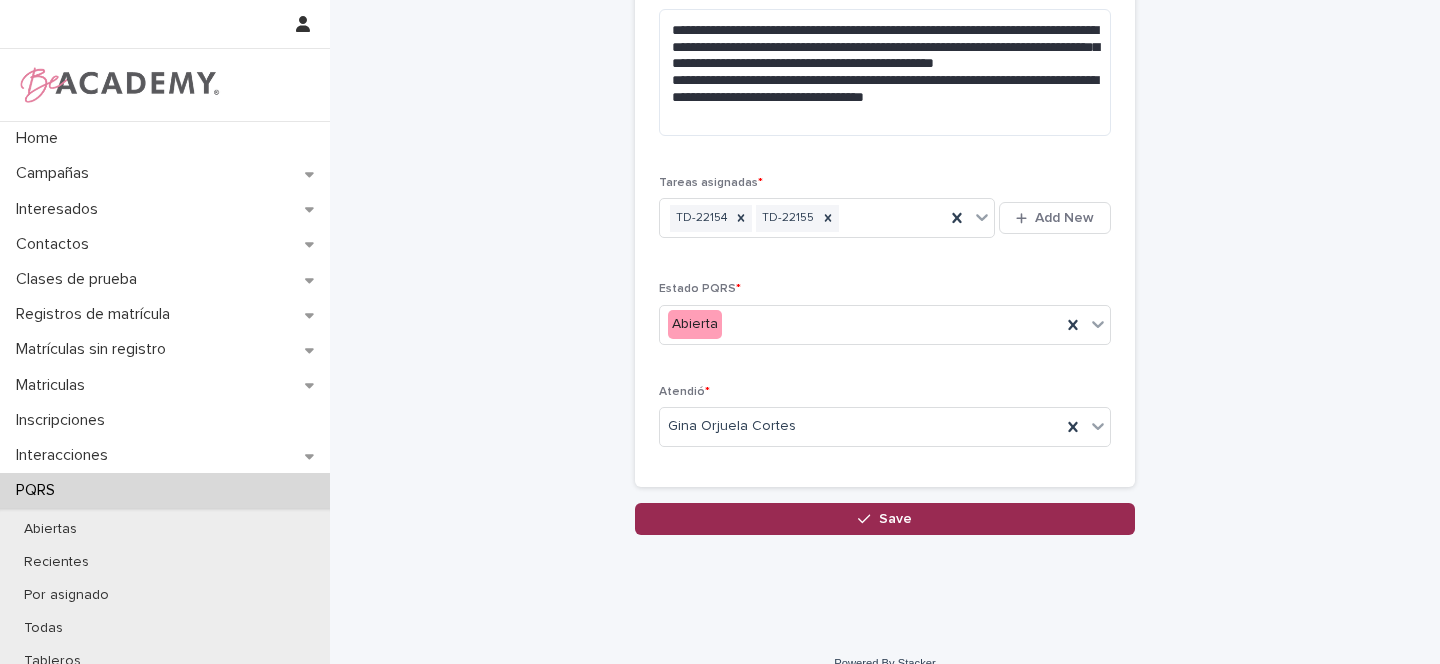 click on "Save" at bounding box center [885, 519] 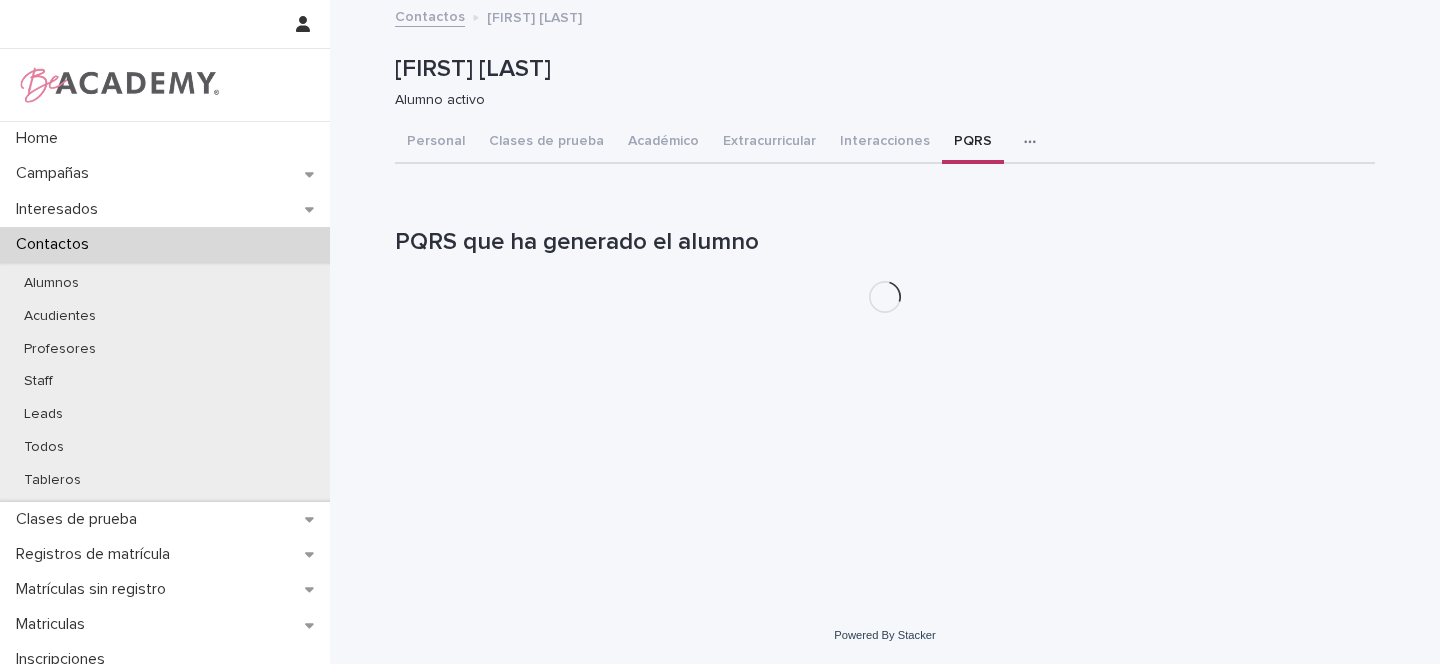 scroll, scrollTop: 0, scrollLeft: 0, axis: both 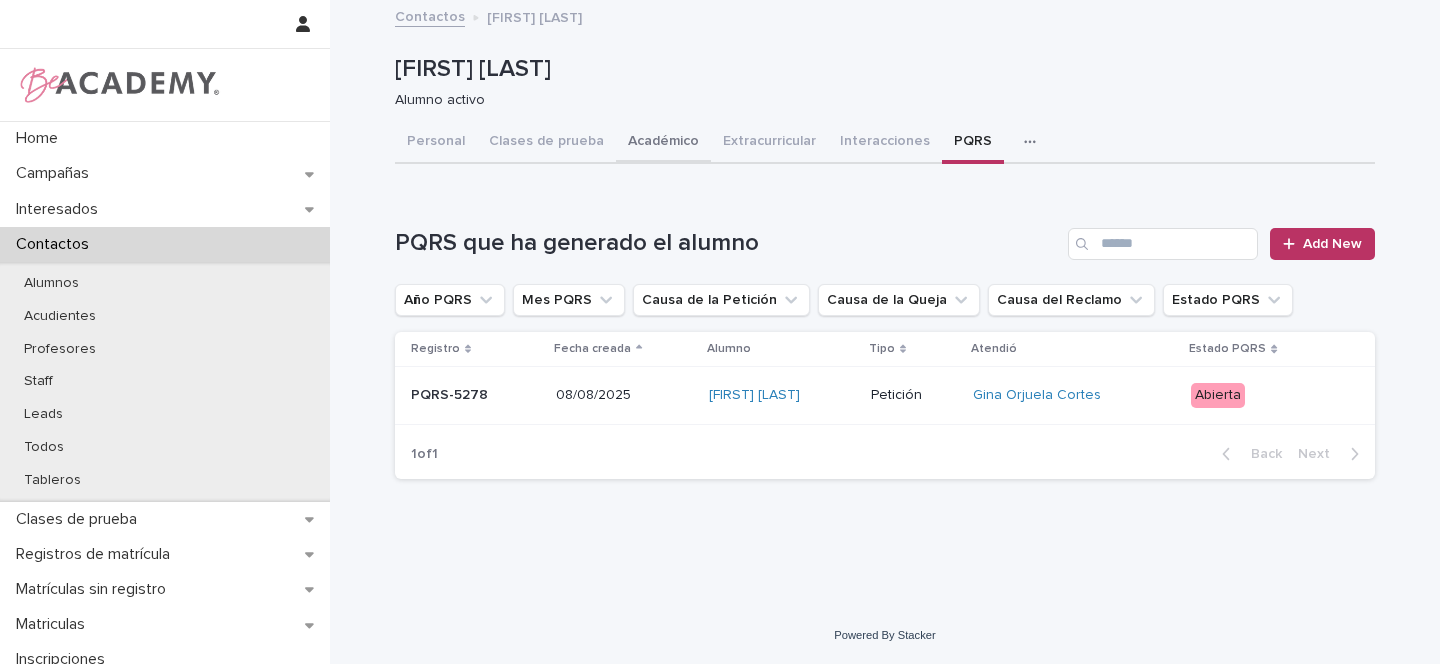 click on "Académico" at bounding box center [663, 143] 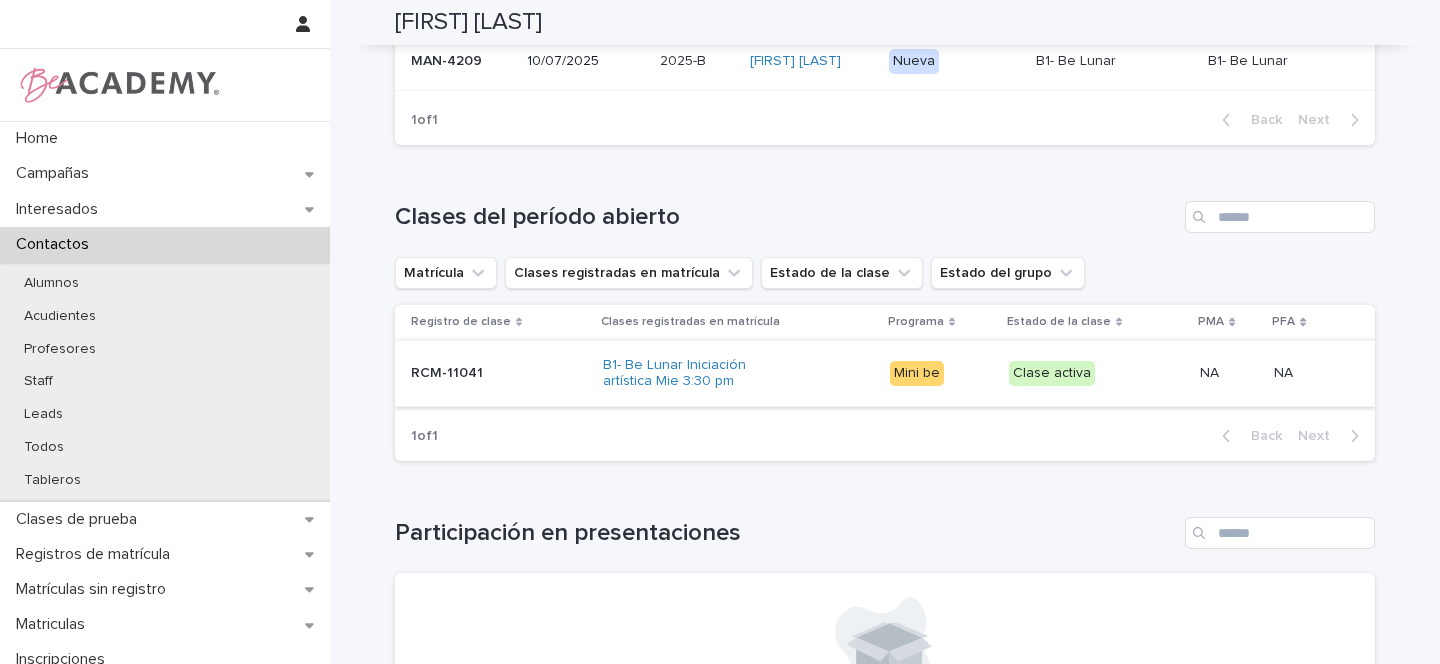 scroll, scrollTop: 607, scrollLeft: 0, axis: vertical 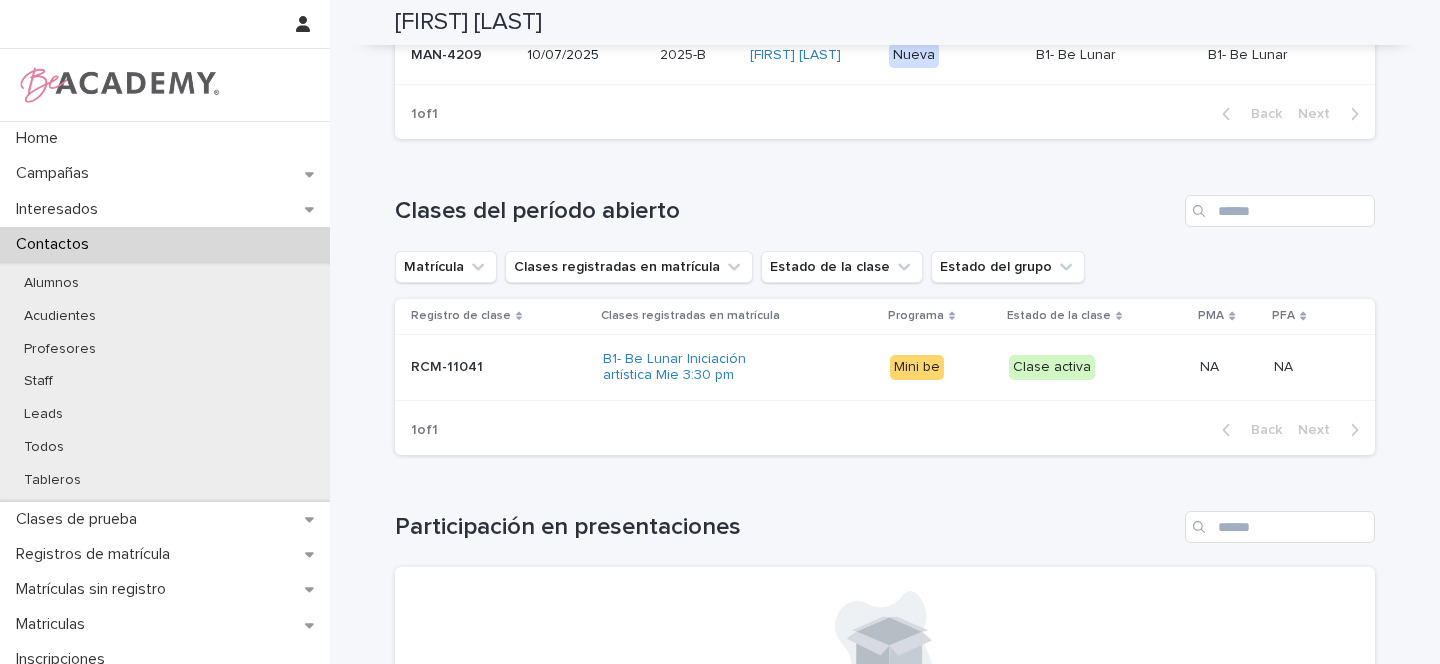 click at bounding box center (494, 367) 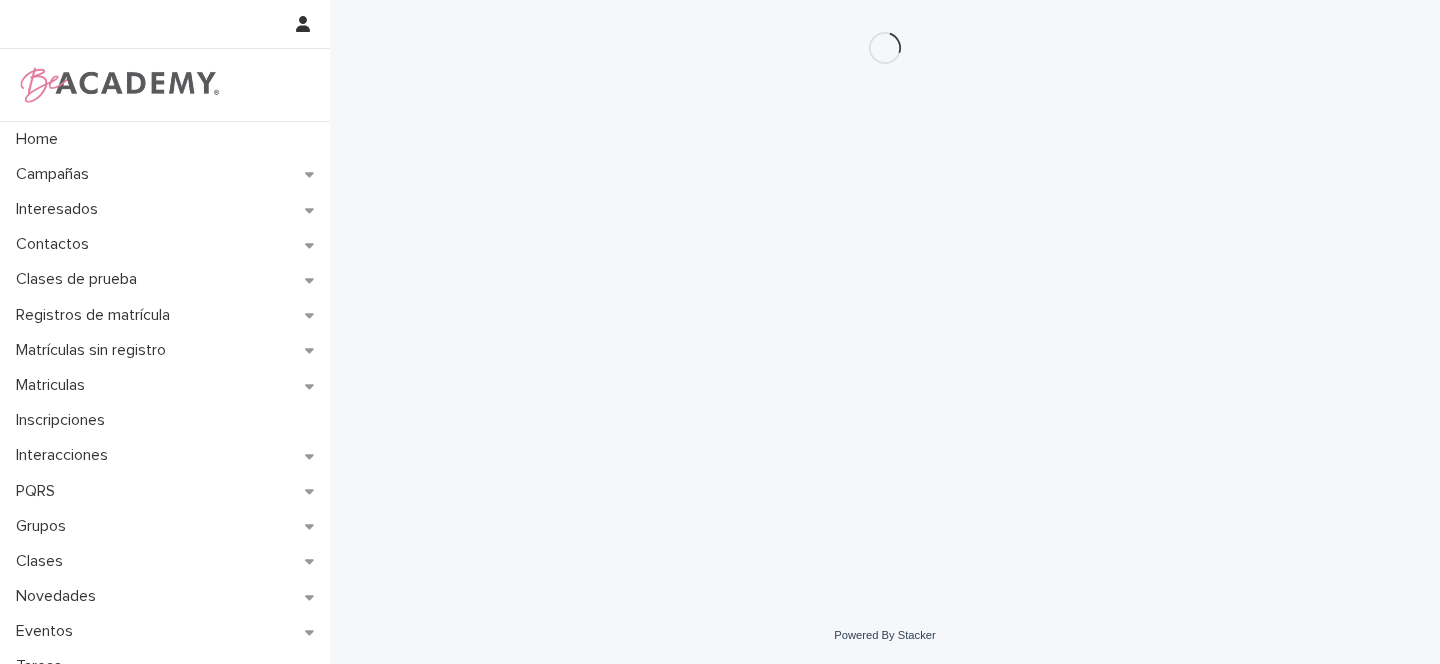 scroll, scrollTop: 0, scrollLeft: 0, axis: both 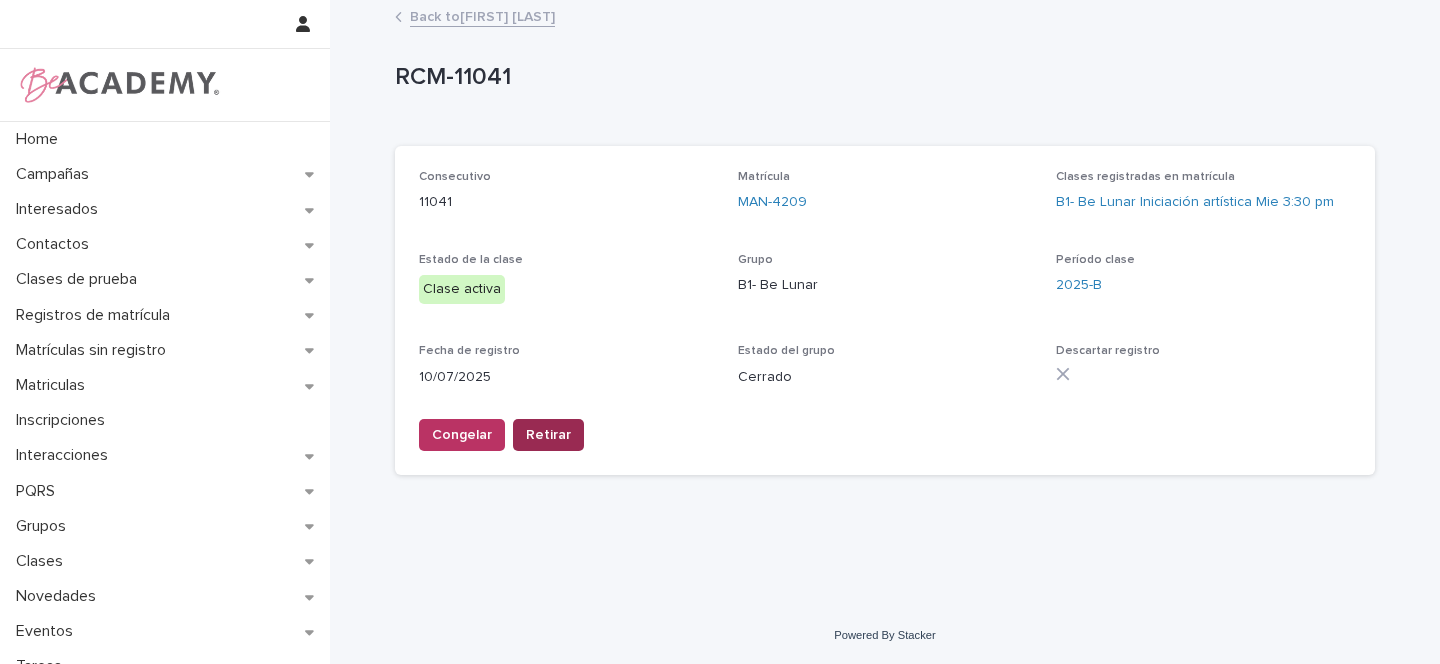 click on "Retirar" at bounding box center [548, 435] 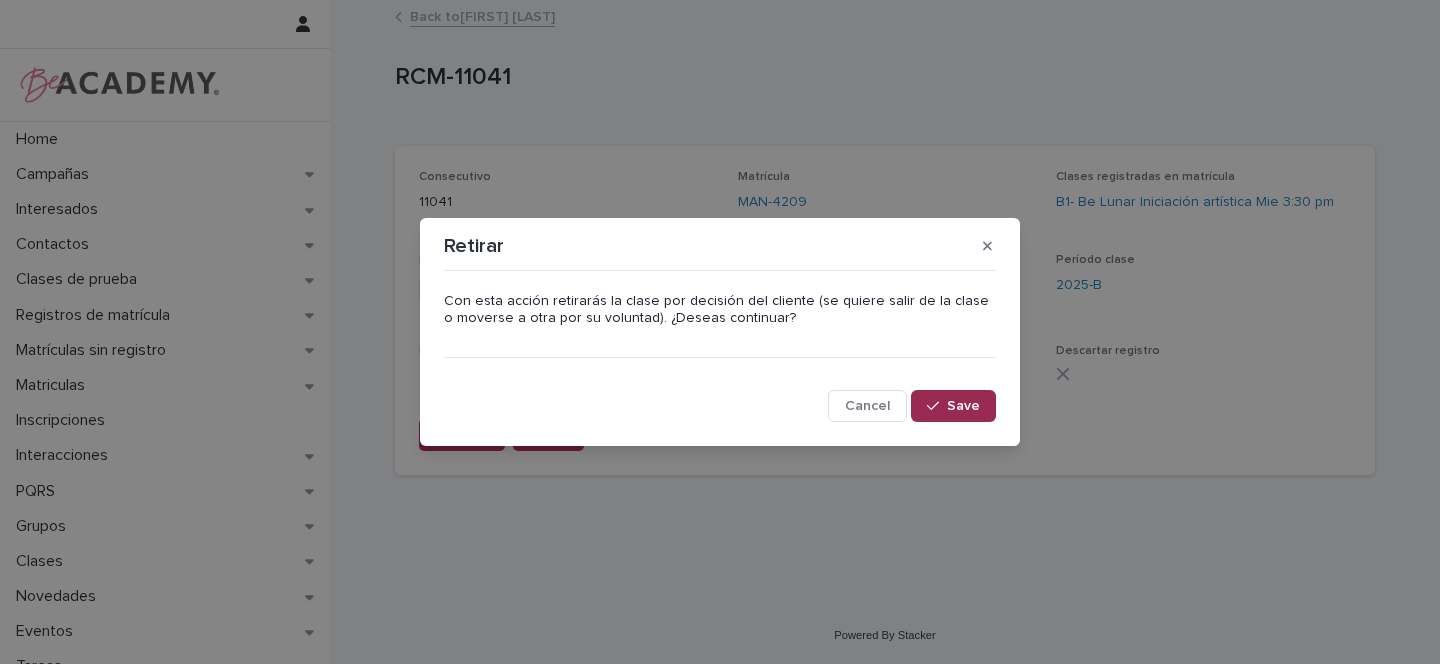 click on "Save" at bounding box center (963, 406) 